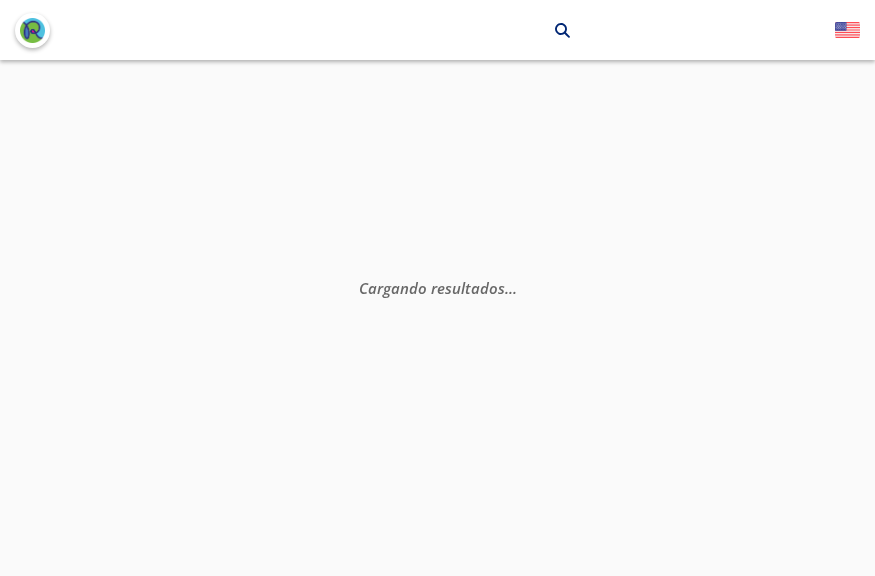 scroll, scrollTop: 0, scrollLeft: 0, axis: both 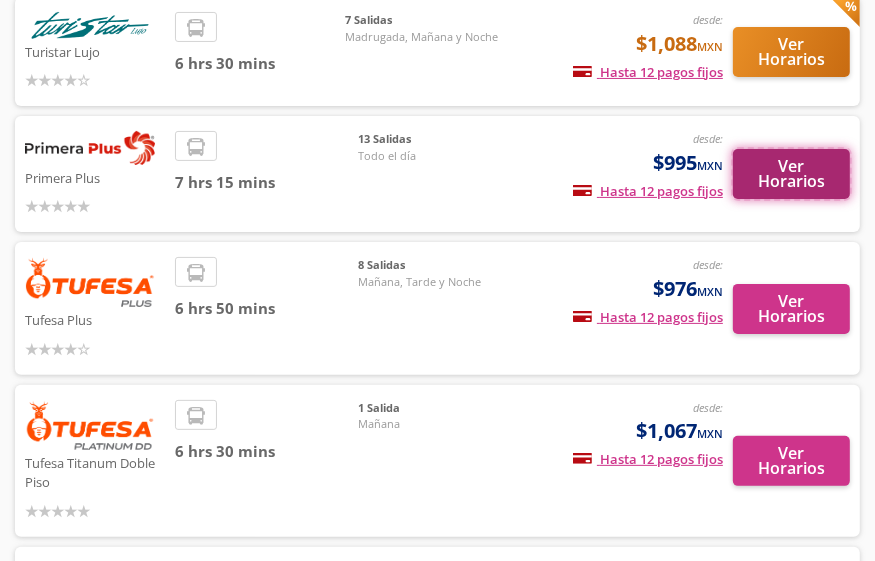 click on "Ver Horarios" at bounding box center (791, 174) 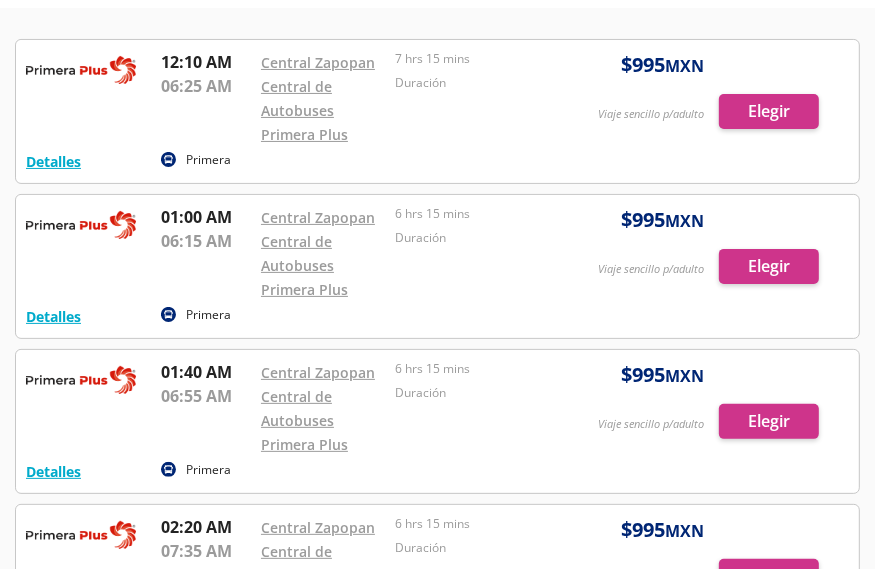 scroll, scrollTop: 0, scrollLeft: 0, axis: both 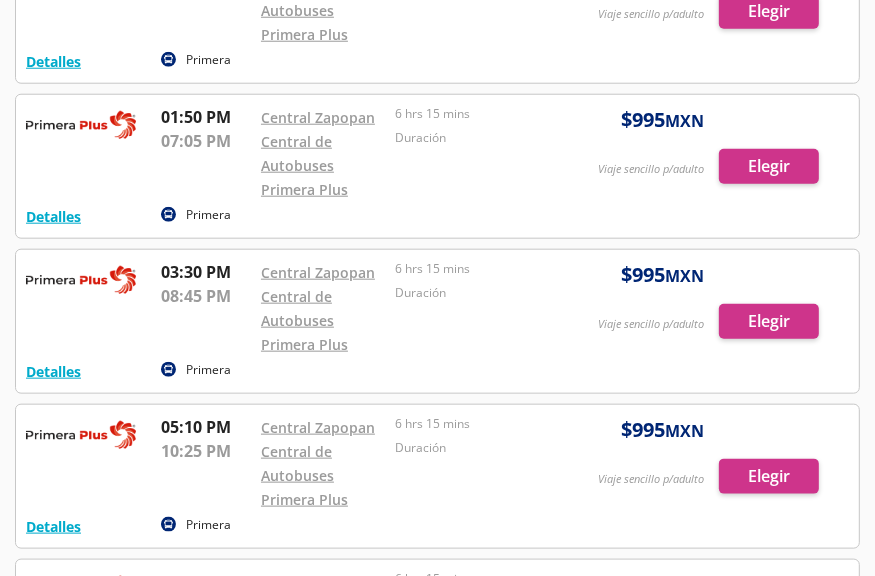 click at bounding box center [437, 321] 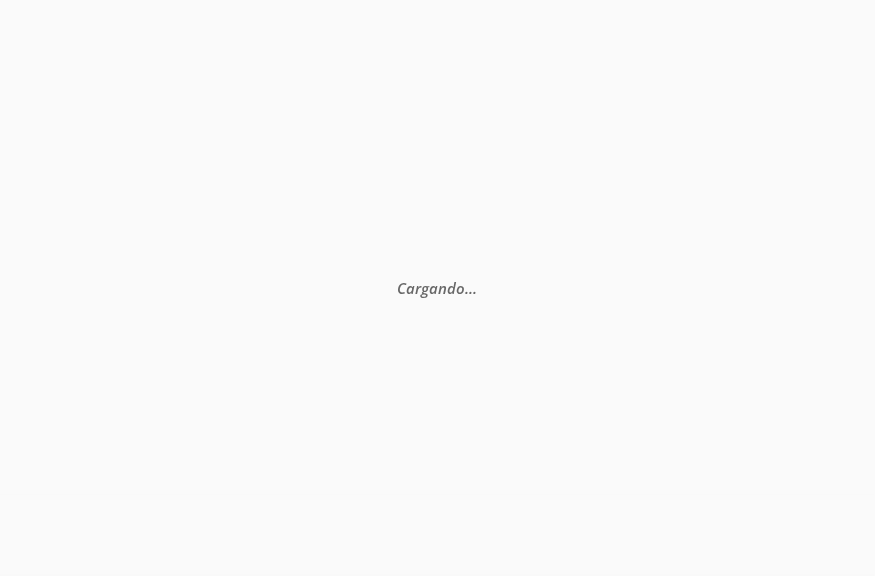 scroll, scrollTop: 0, scrollLeft: 0, axis: both 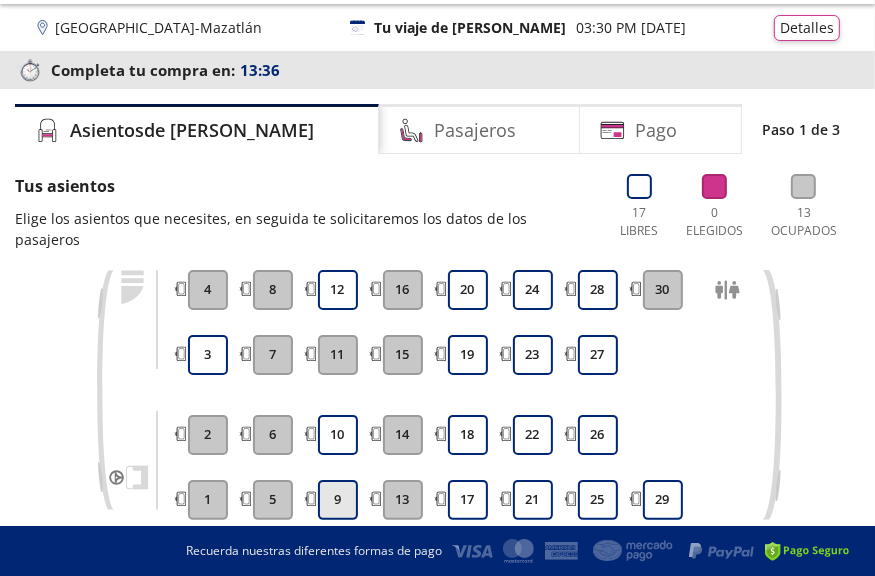 click on "9" at bounding box center (338, 500) 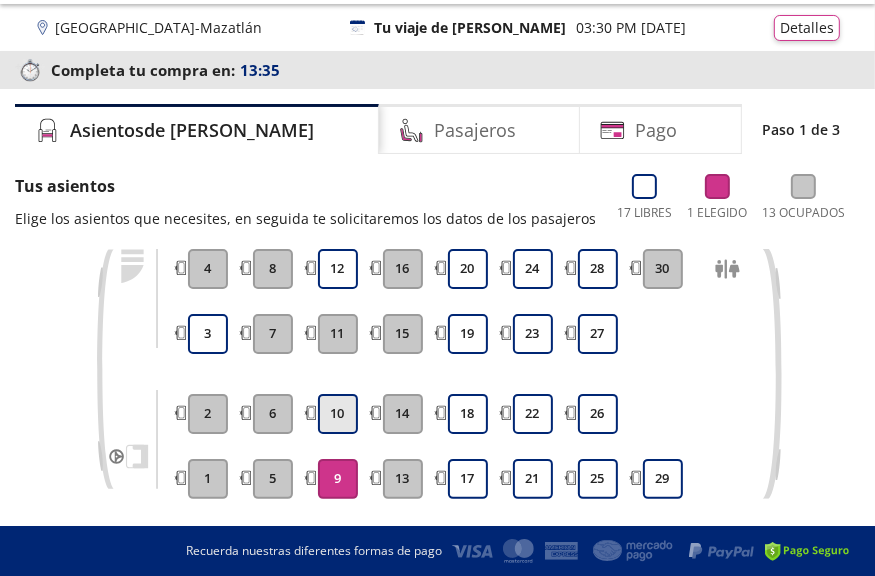 click on "10" at bounding box center (338, 414) 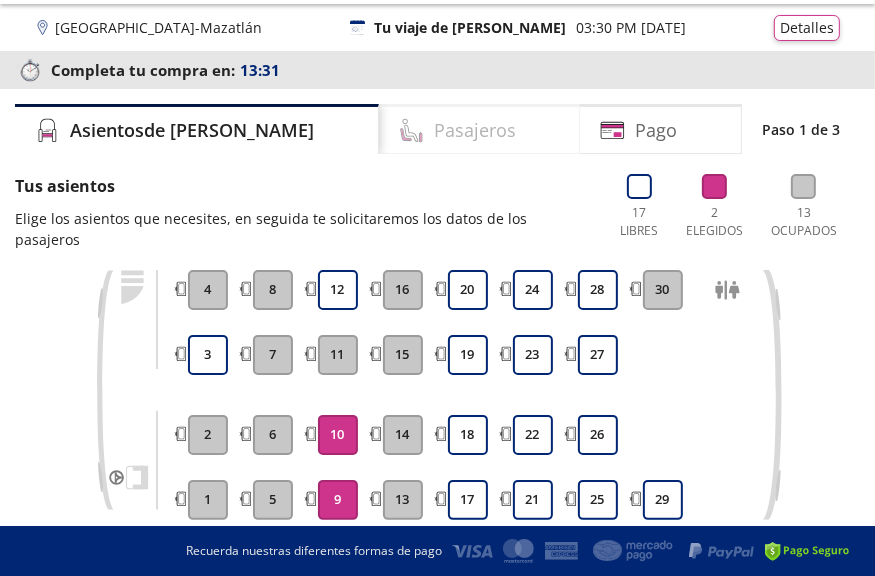 click on "Pasajeros" at bounding box center [480, 129] 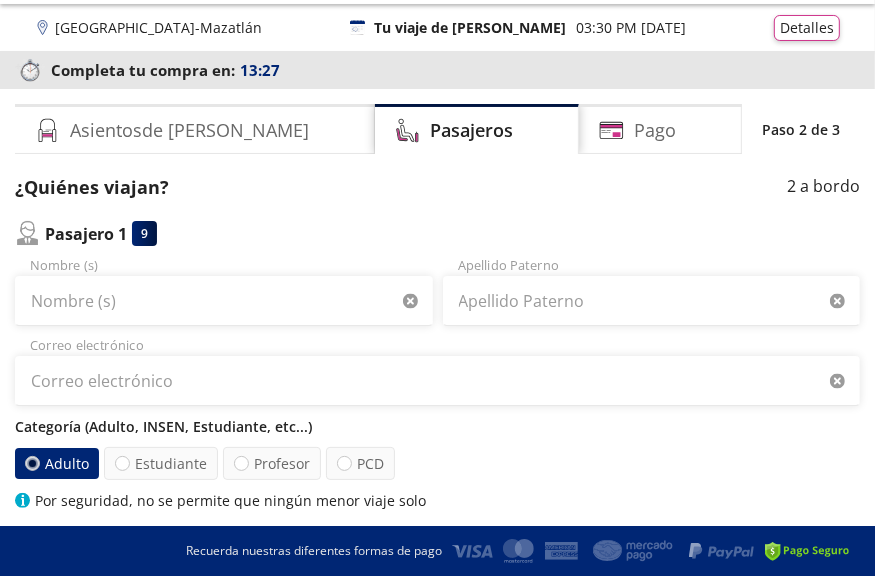 click on "9" at bounding box center [144, 233] 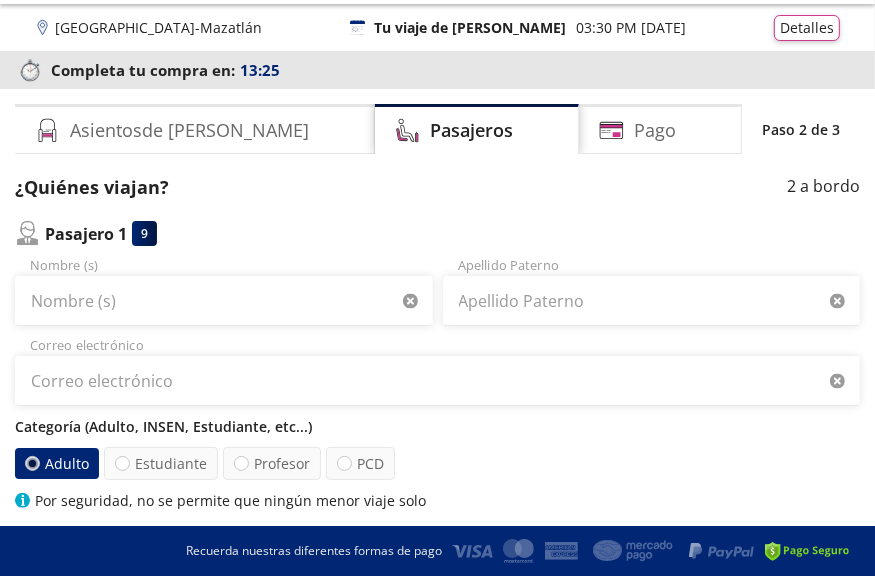 click on "Pasajero 1" at bounding box center [86, 234] 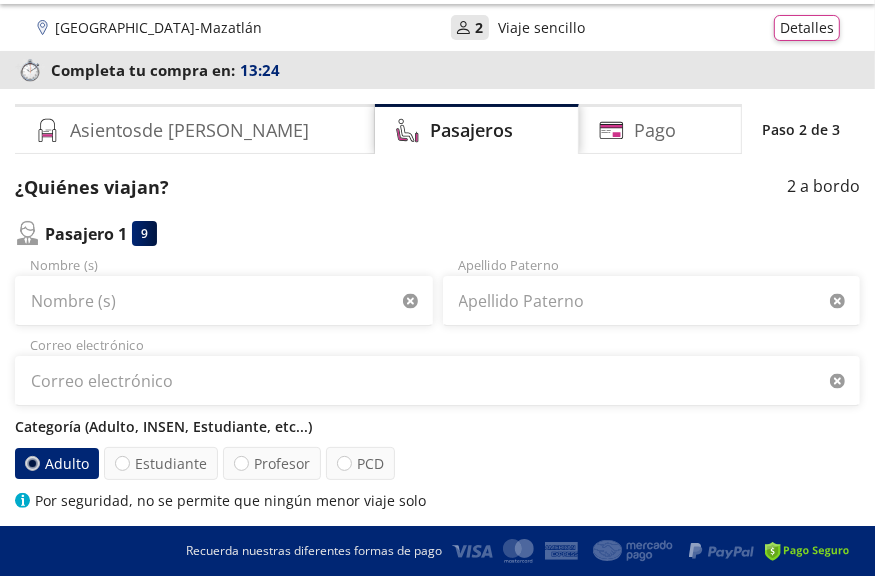 click on "Pasajero 1" at bounding box center (86, 234) 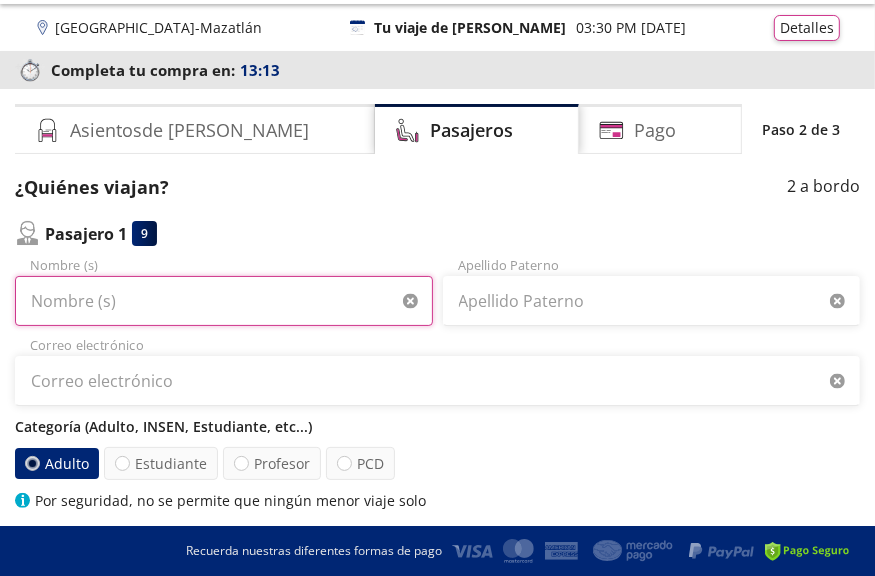click on "Nombre (s)" at bounding box center (224, 301) 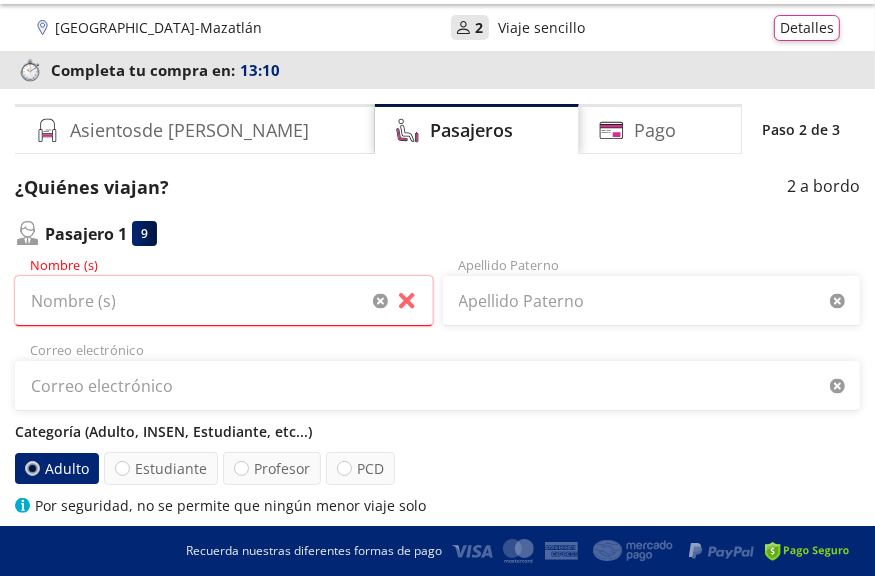 click on "9" at bounding box center (144, 233) 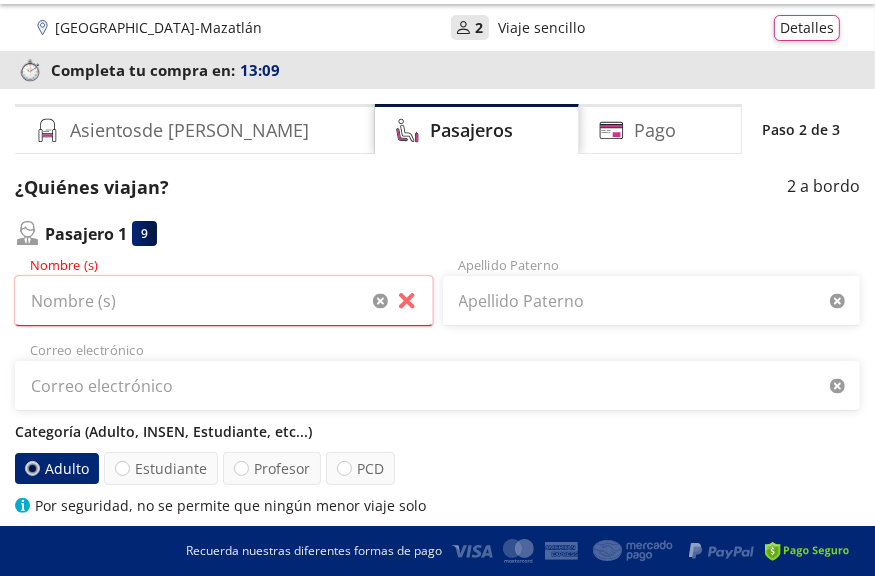 click on "9" at bounding box center [144, 233] 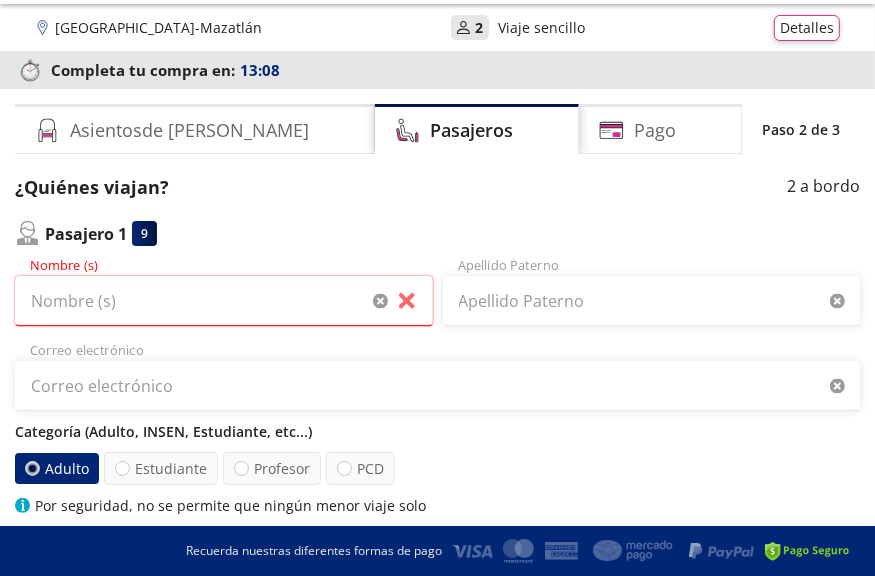 click on "9" at bounding box center [144, 233] 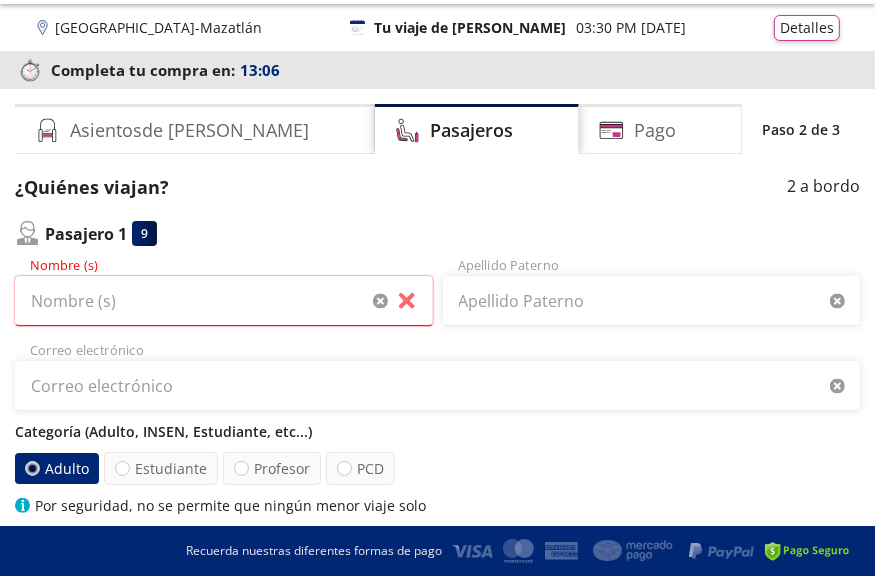 click on "9" at bounding box center (144, 233) 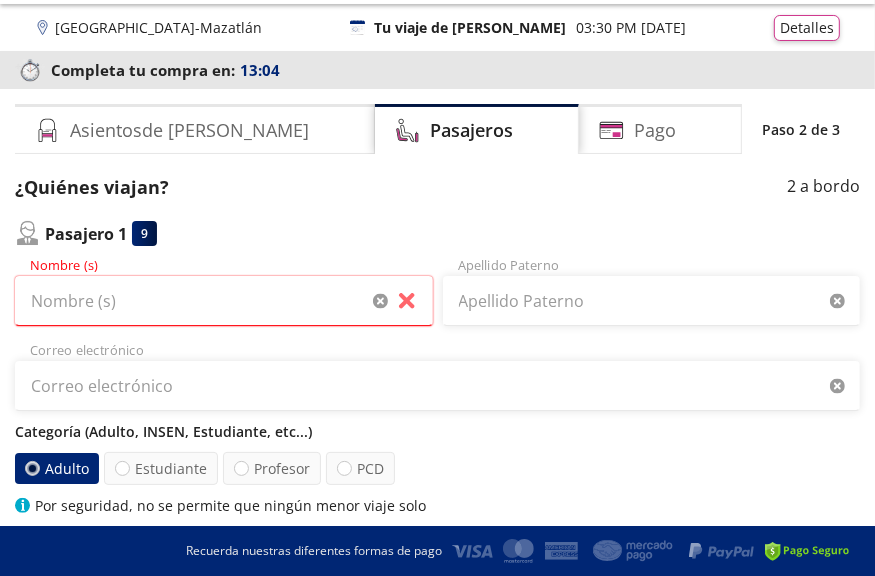click at bounding box center (27, 233) 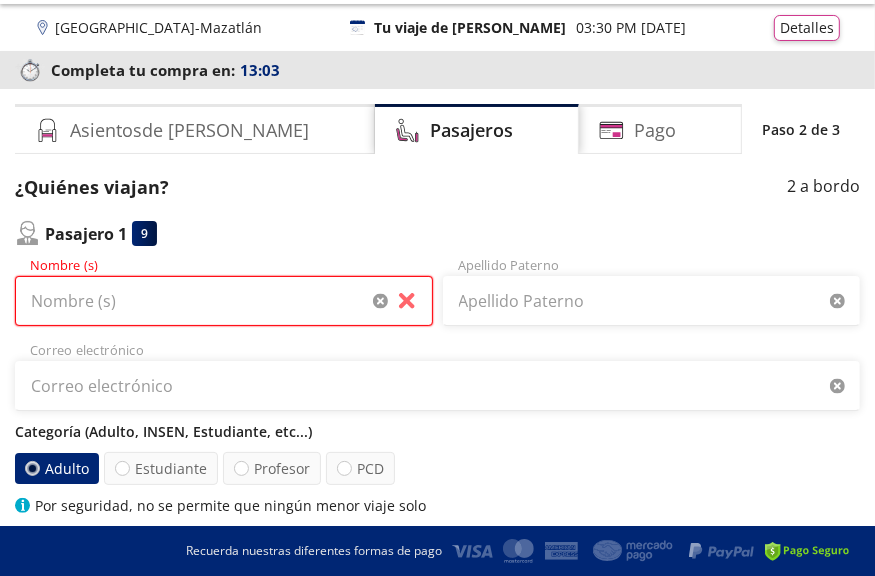 click on "Nombre (s)" at bounding box center (224, 301) 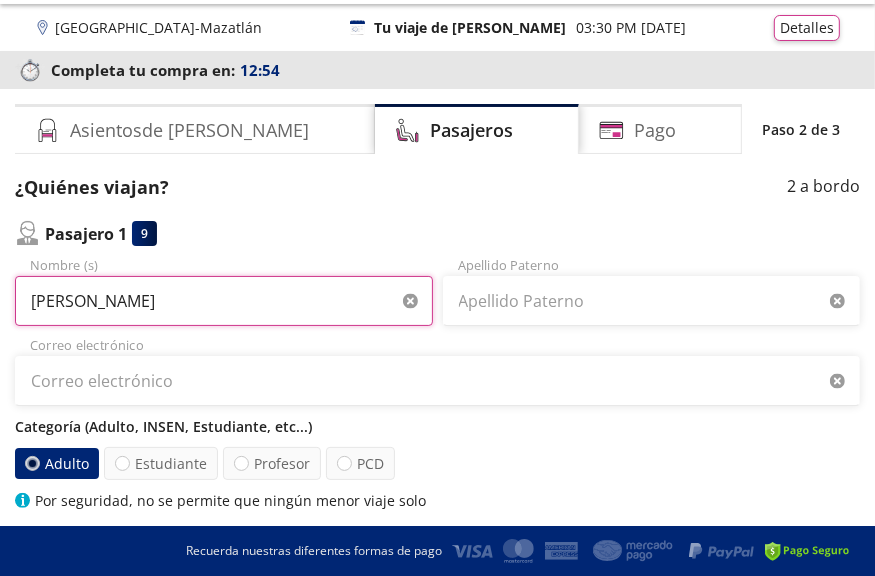 type on "[PERSON_NAME]" 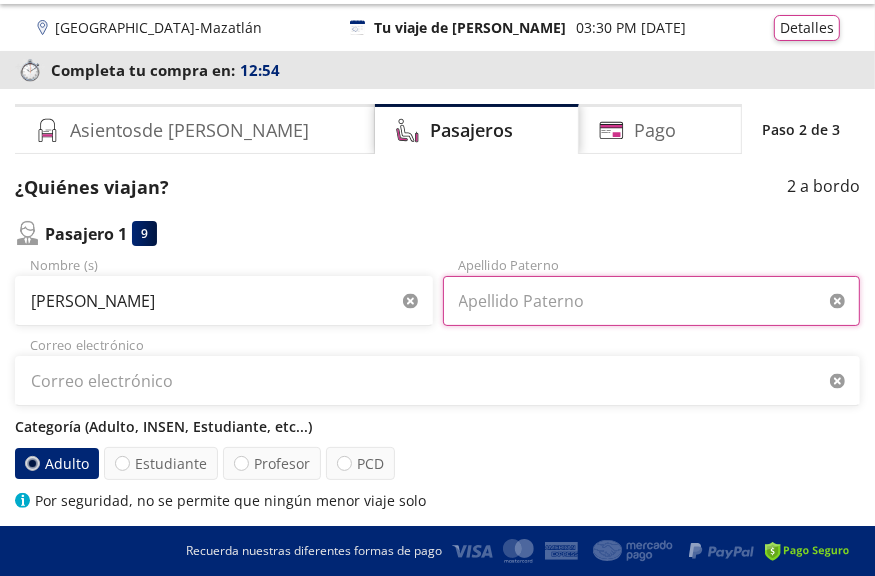 click on "Apellido Paterno" at bounding box center (652, 301) 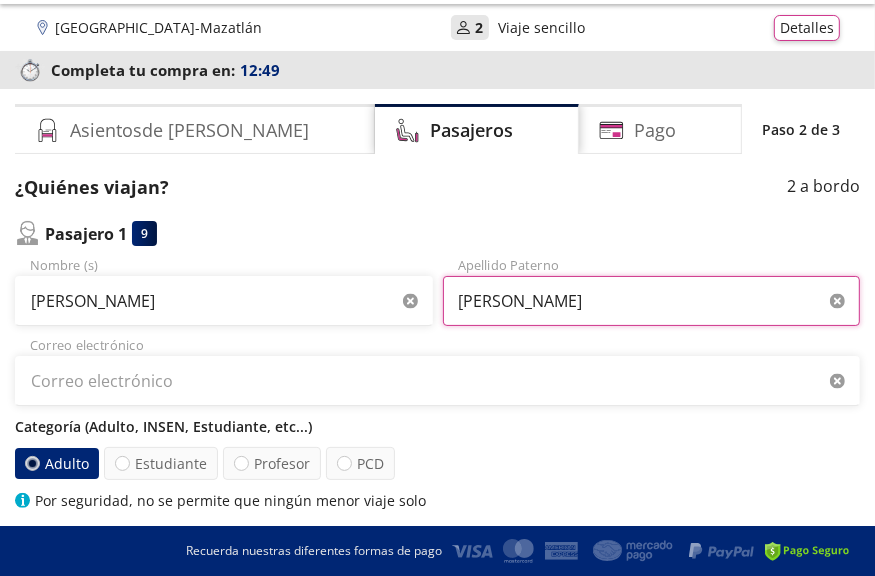 type on "[PERSON_NAME]" 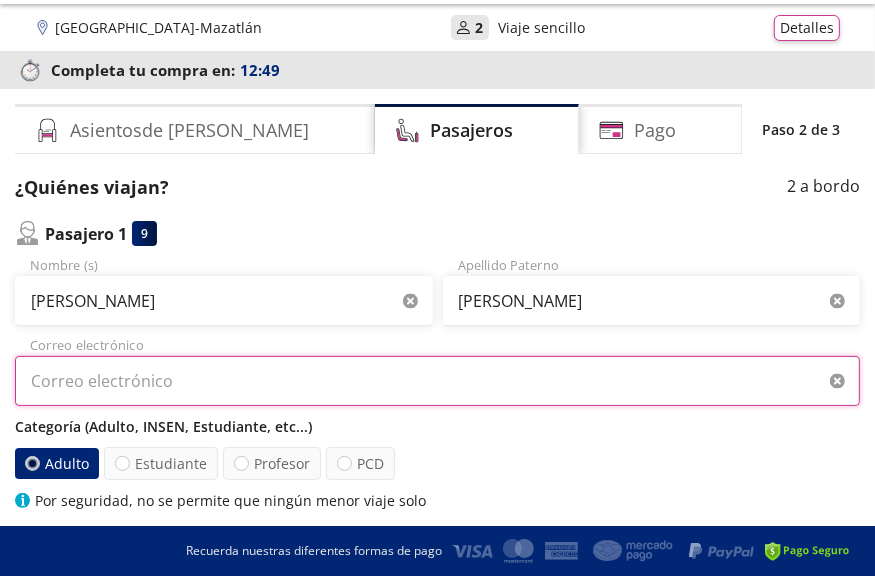 click on "Correo electrónico" at bounding box center (437, 381) 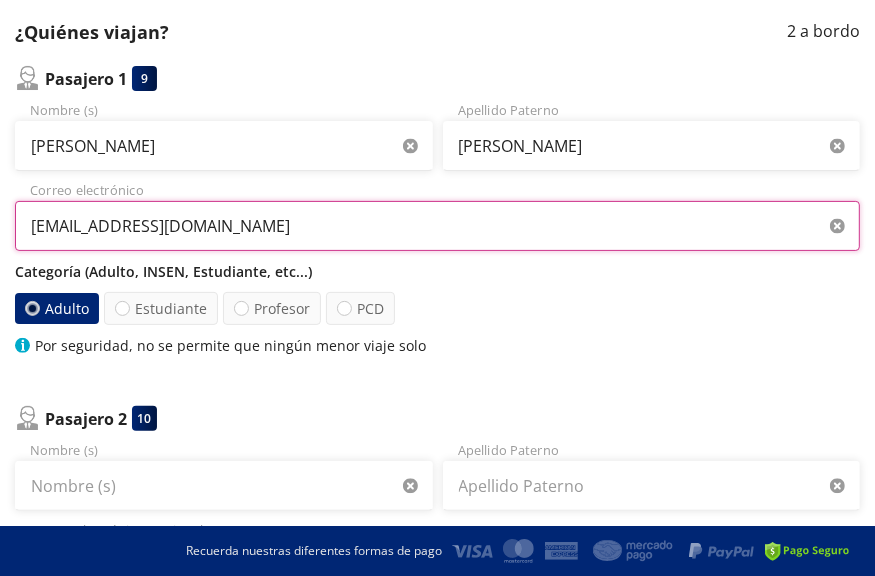 scroll, scrollTop: 215, scrollLeft: 0, axis: vertical 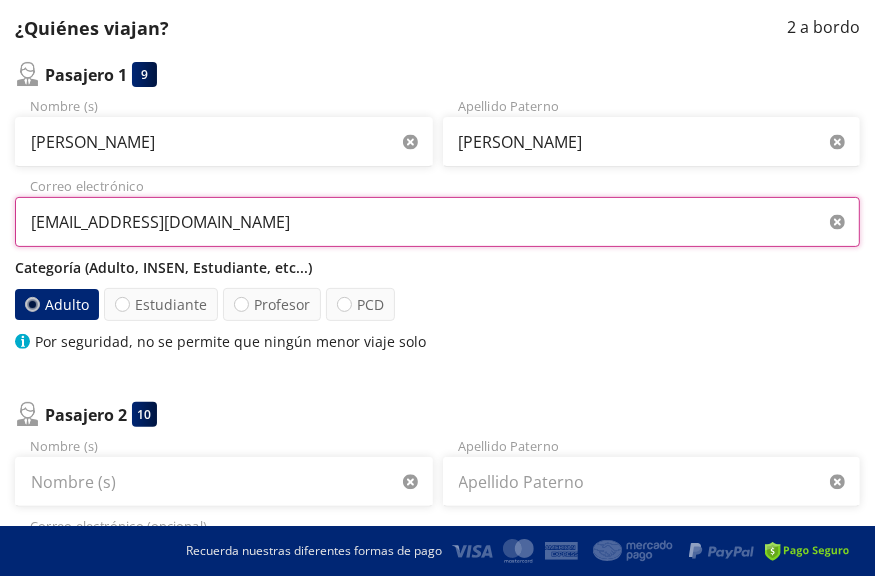 type on "[EMAIL_ADDRESS][DOMAIN_NAME]" 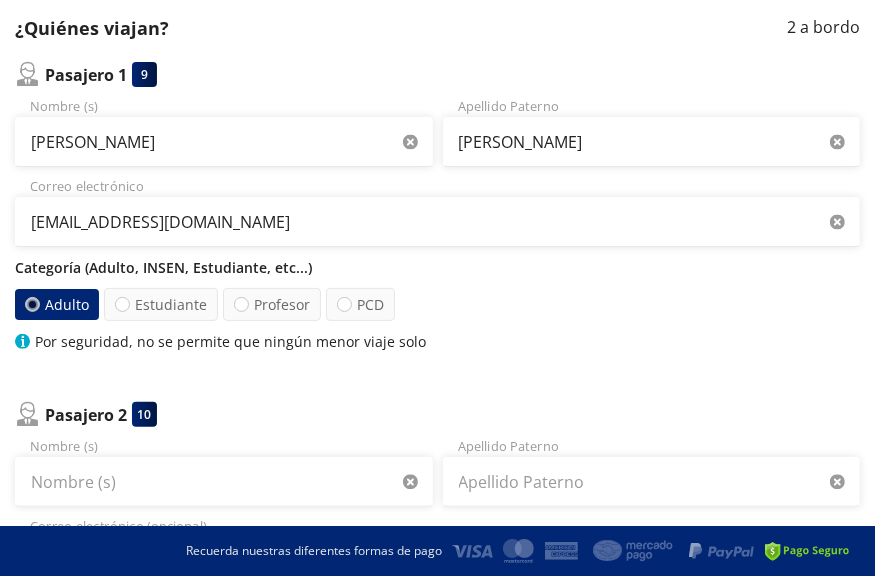 click at bounding box center [32, 304] 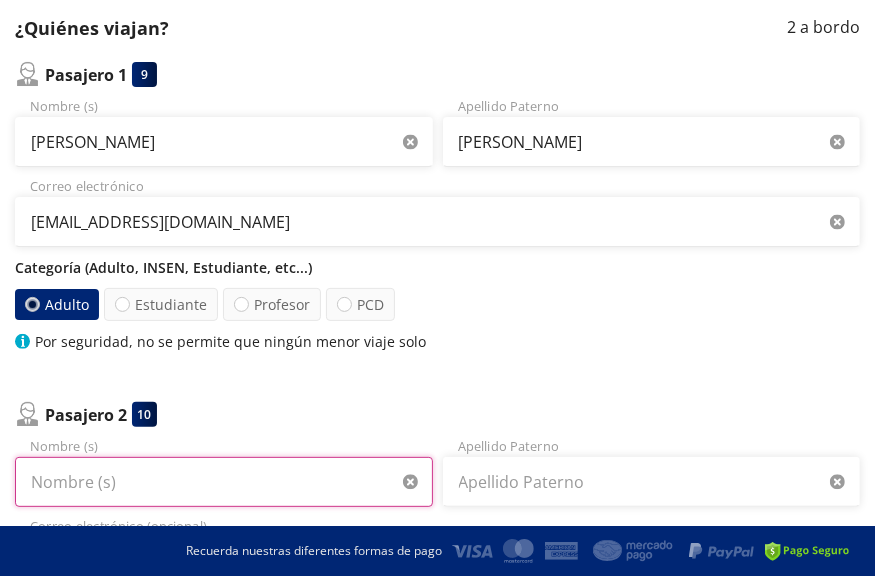 click on "Nombre (s)" at bounding box center (224, 482) 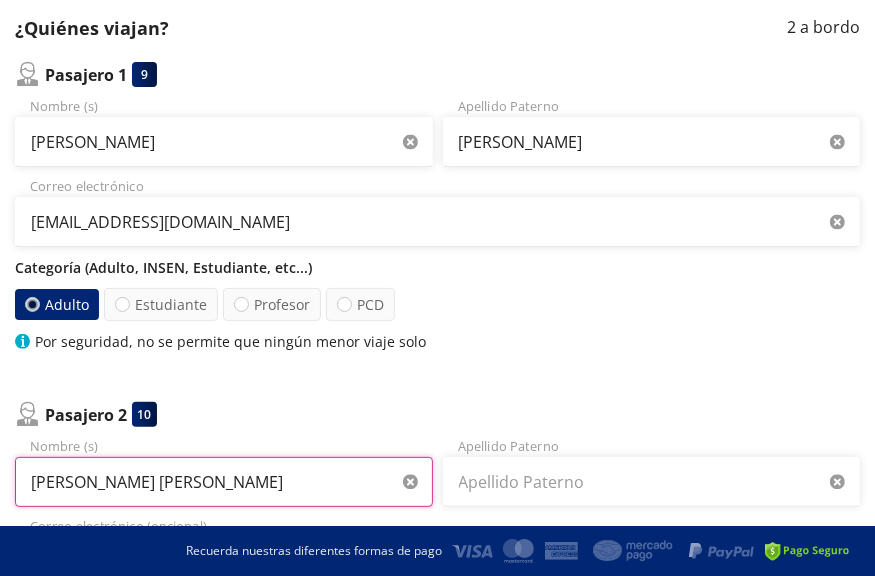 type on "[PERSON_NAME] [PERSON_NAME]" 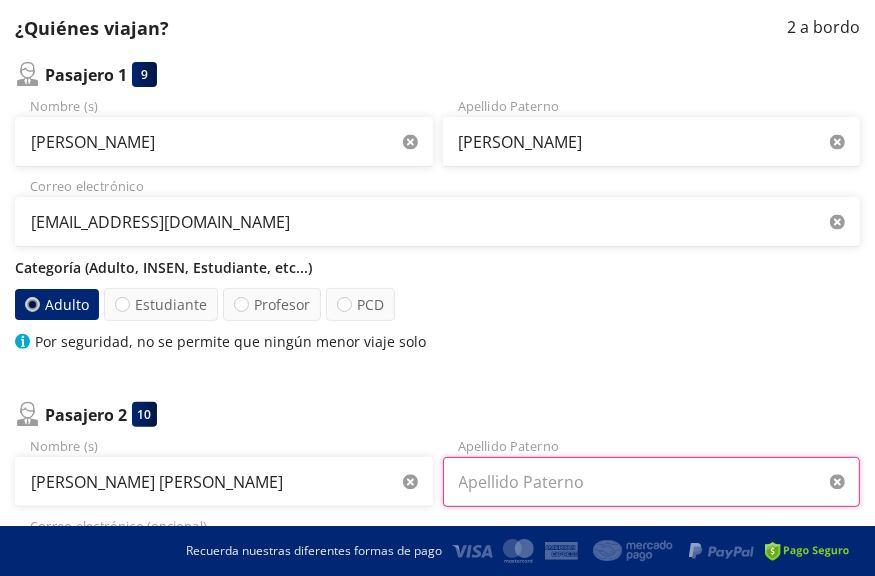 click on "Apellido Paterno" at bounding box center (652, 482) 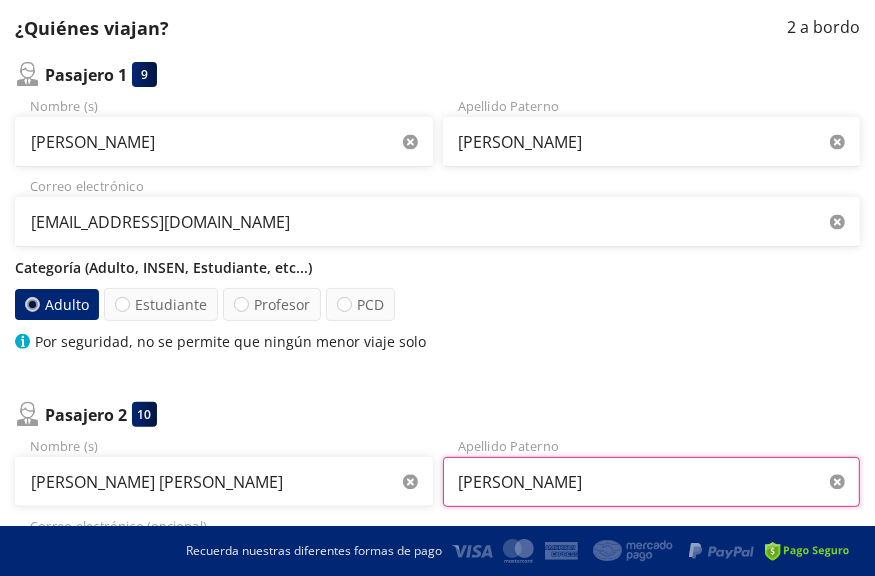 type on "[PERSON_NAME]" 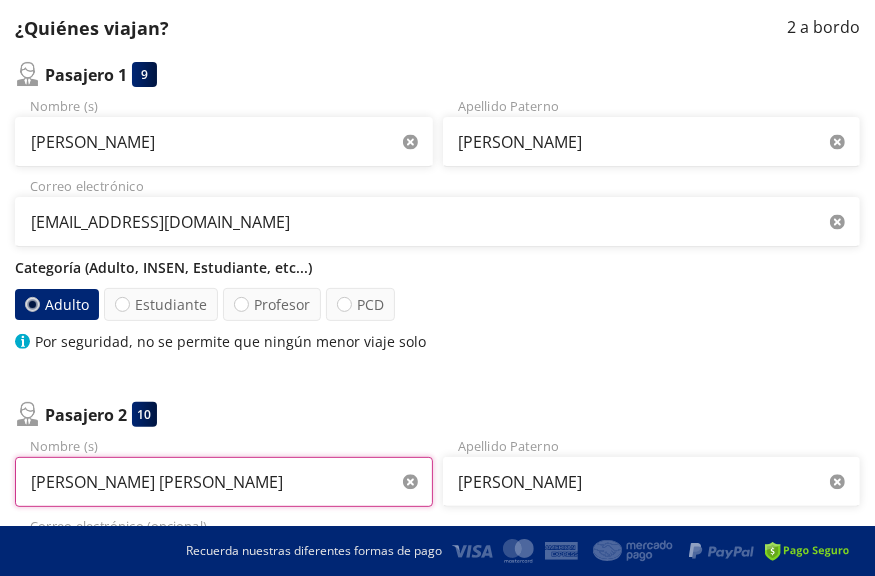 click on "[PERSON_NAME] [PERSON_NAME]" at bounding box center [224, 482] 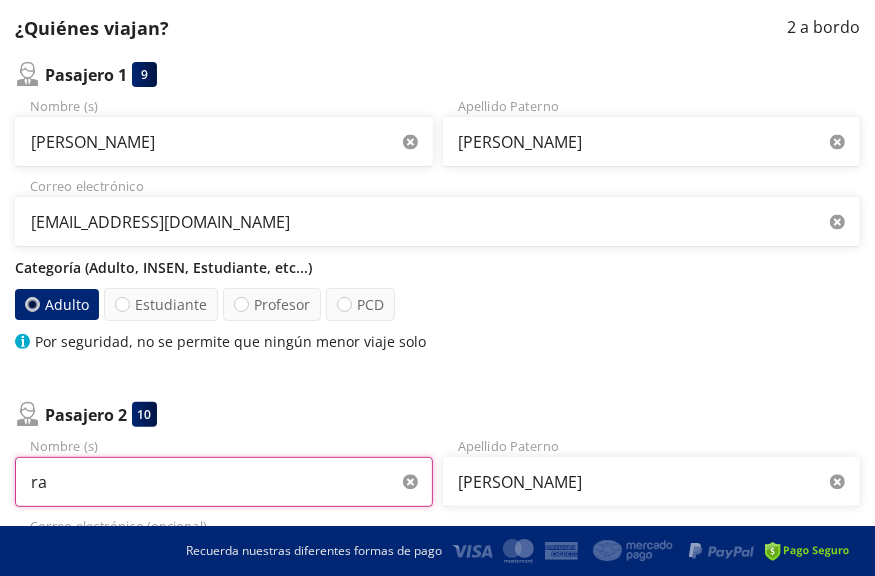 type on "r" 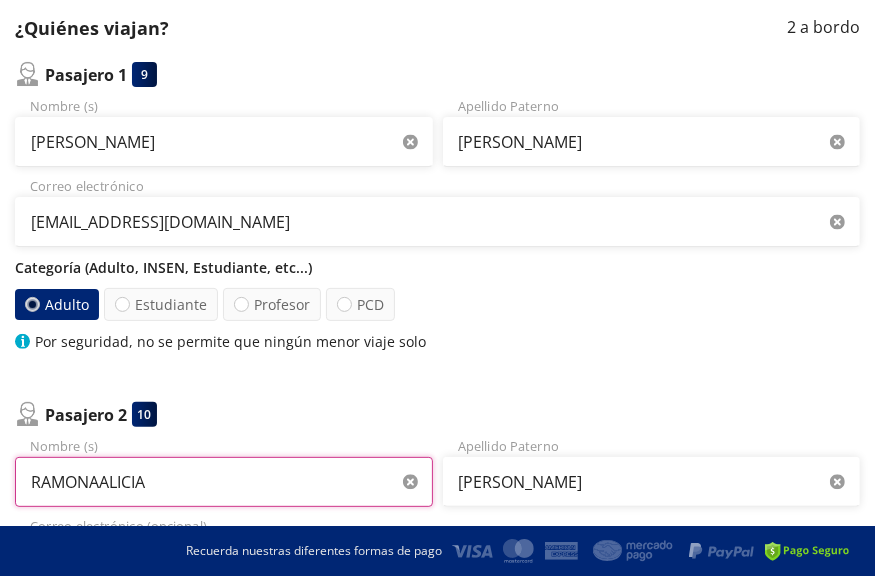 click on "RAMONAALICIA" at bounding box center (224, 482) 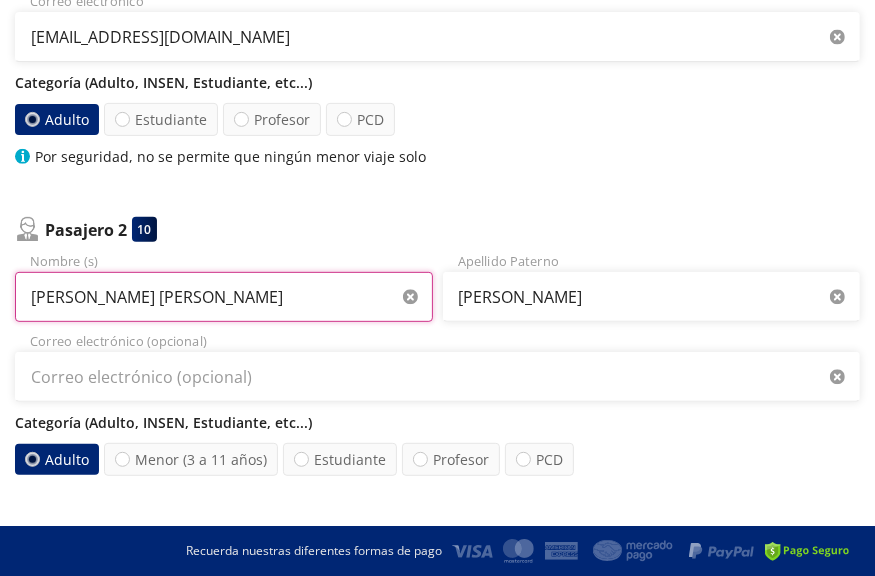 scroll, scrollTop: 410, scrollLeft: 0, axis: vertical 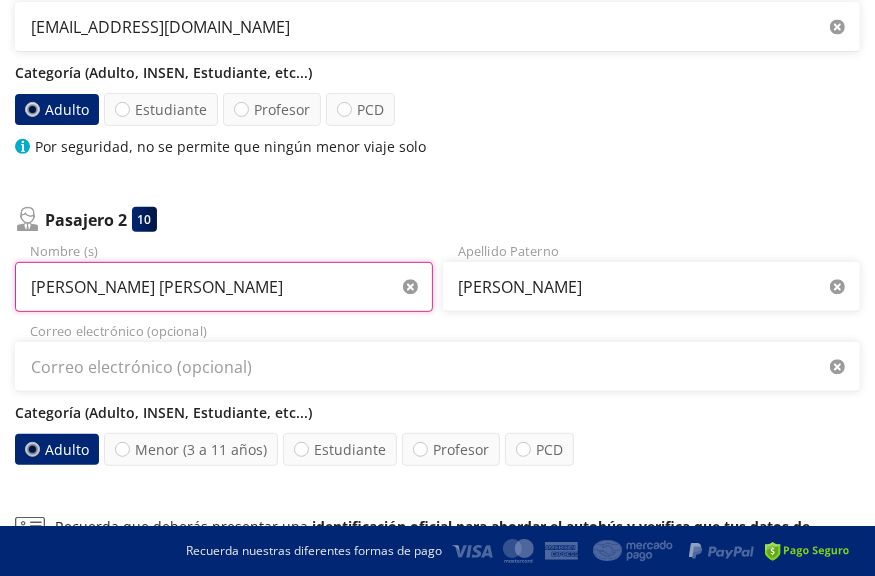 type on "[PERSON_NAME] [PERSON_NAME]" 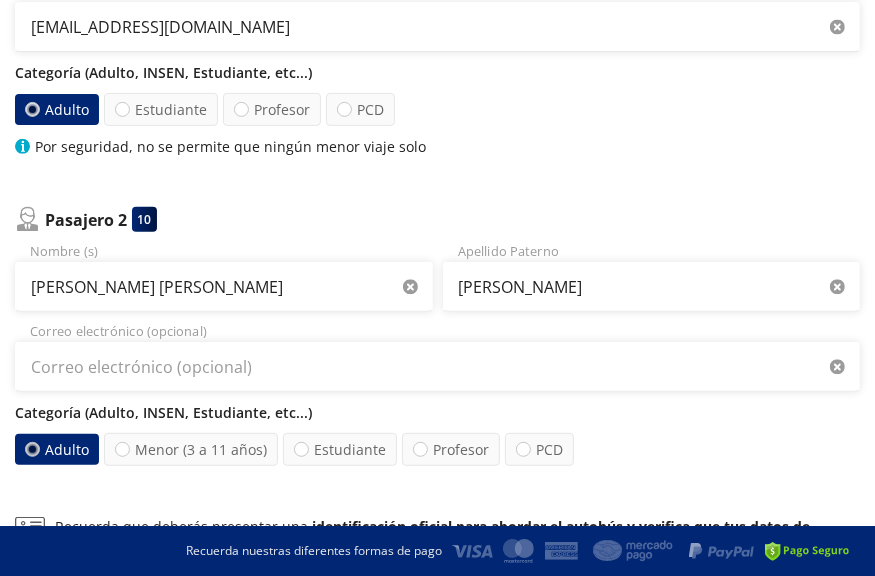 click at bounding box center [32, 449] 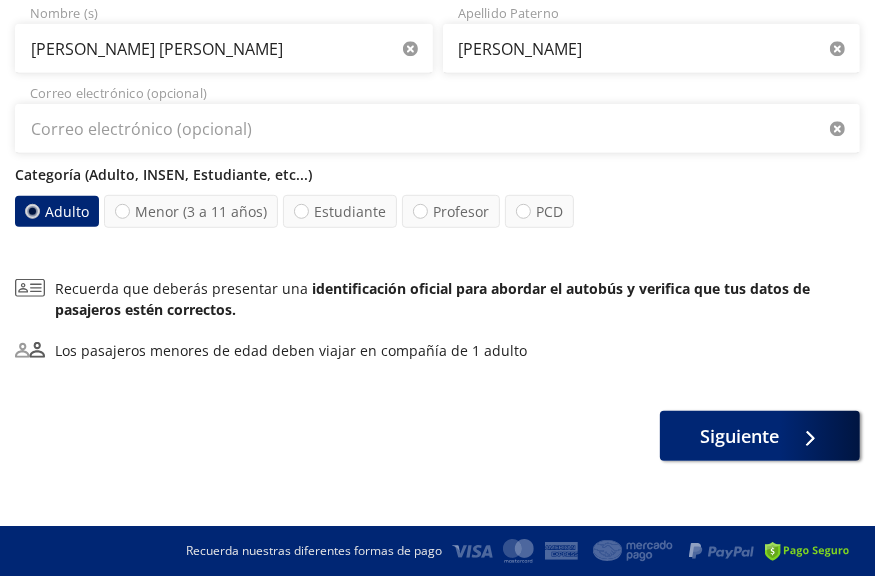 scroll, scrollTop: 658, scrollLeft: 0, axis: vertical 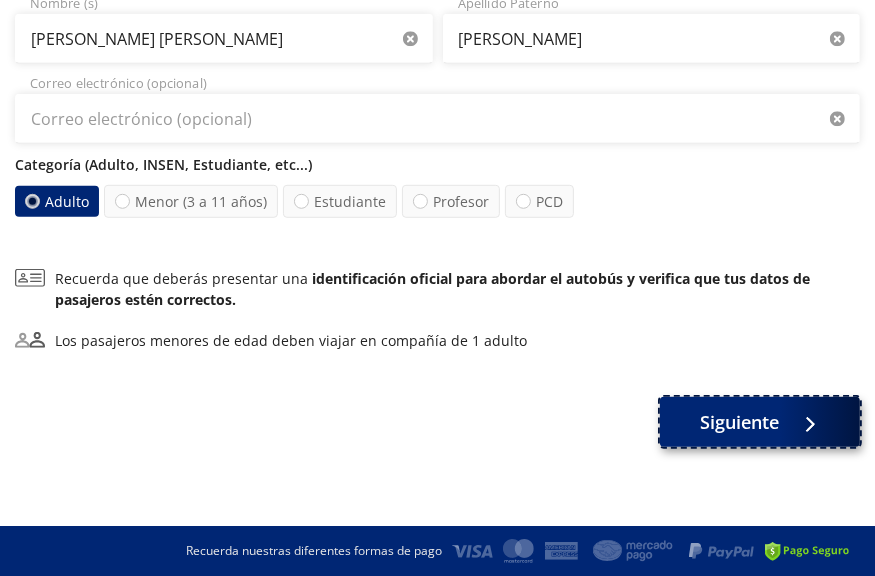 click on "Siguiente" at bounding box center (740, 422) 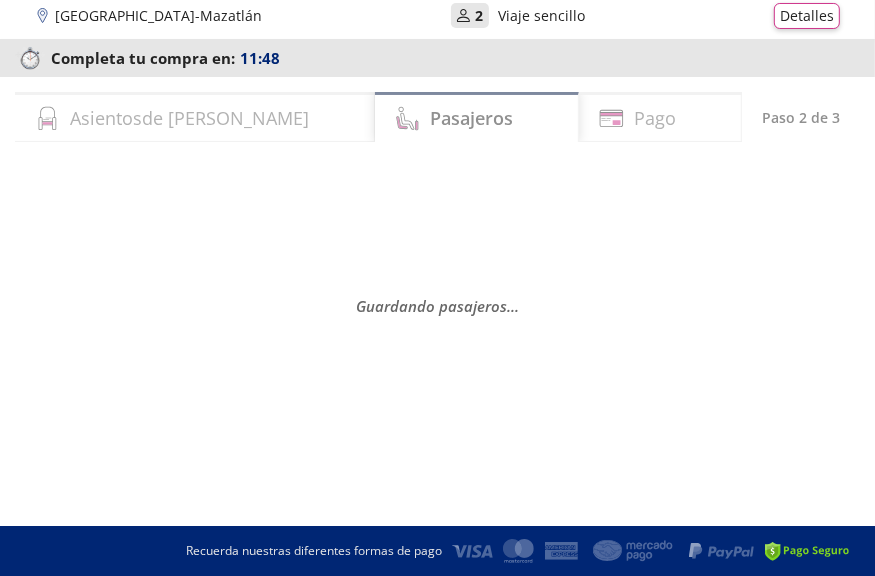 scroll, scrollTop: 0, scrollLeft: 0, axis: both 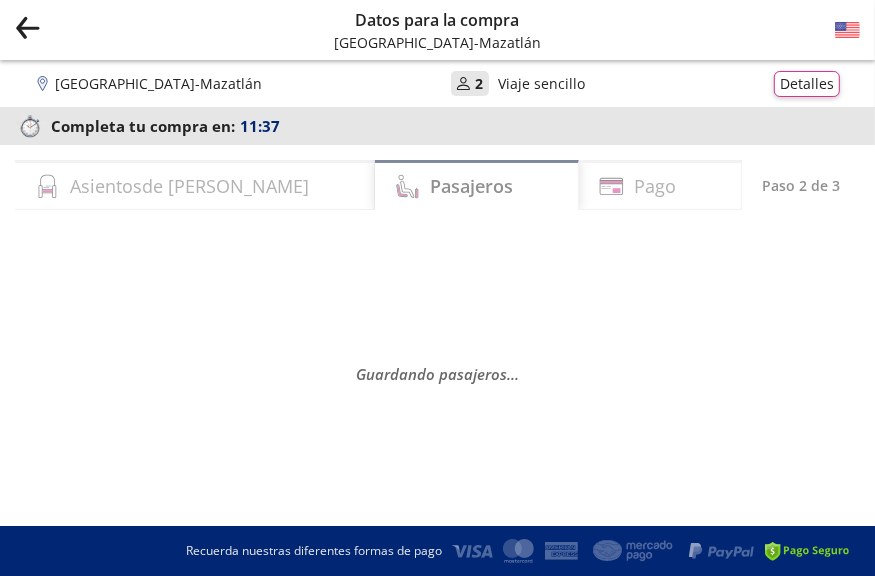 select on "MX" 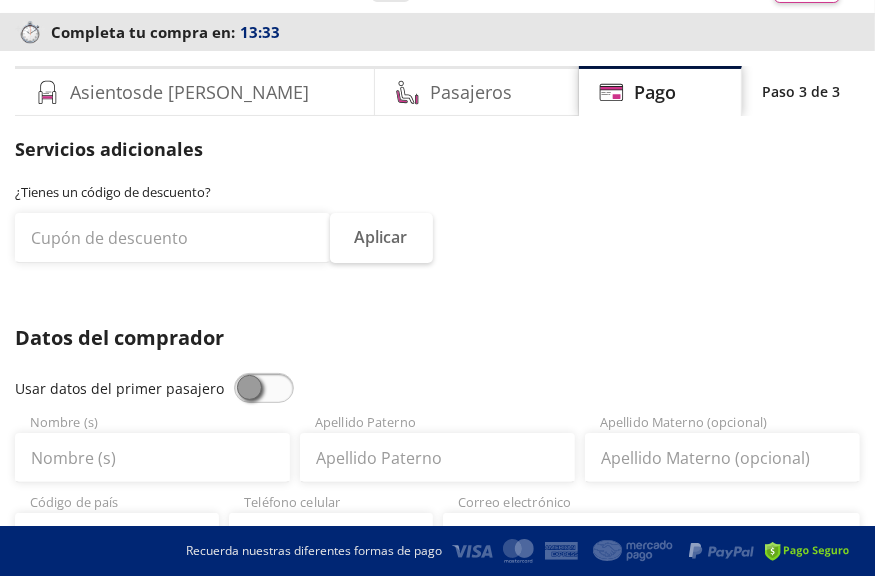 scroll, scrollTop: 0, scrollLeft: 0, axis: both 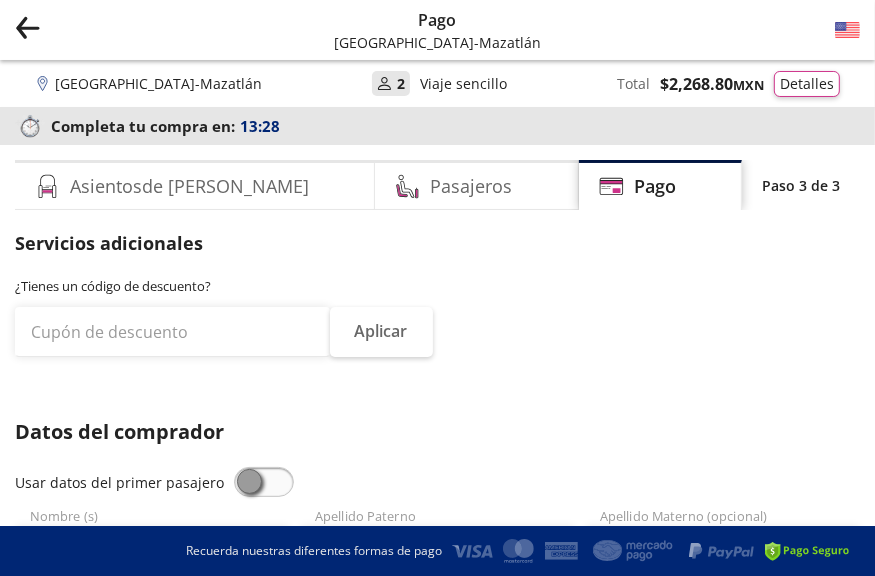 click 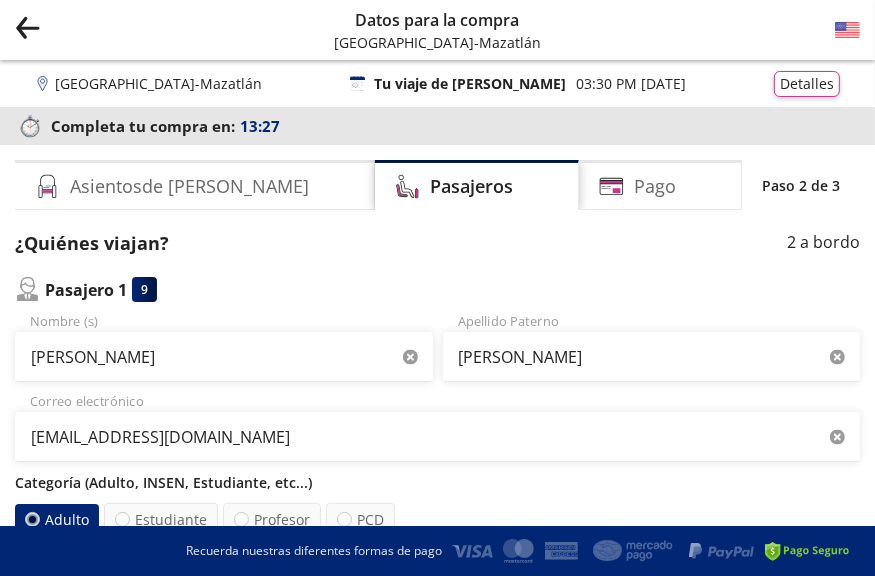 click 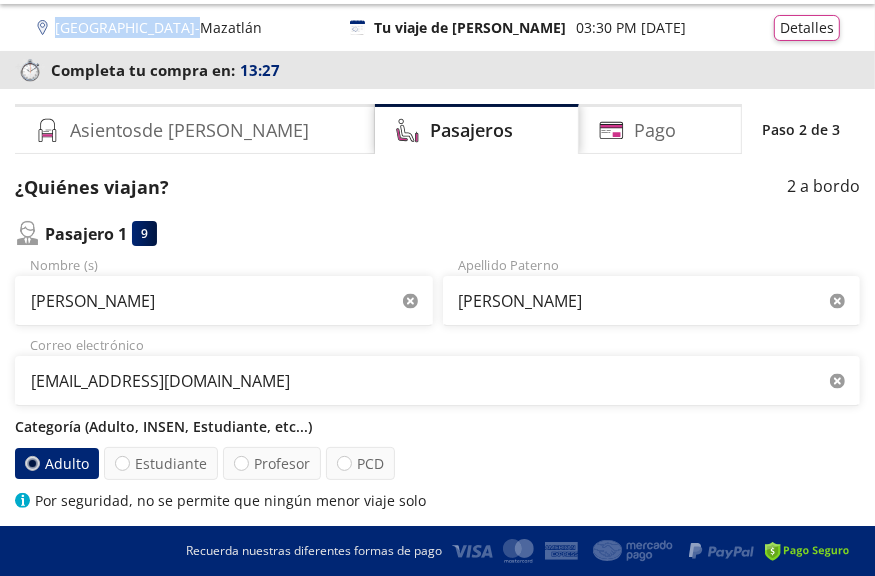 click on "Guadalajara  -  Mazatlán 126 Tu viaje de [PERSON_NAME] 03:30 PM [DATE] Detalles" at bounding box center (437, 27) 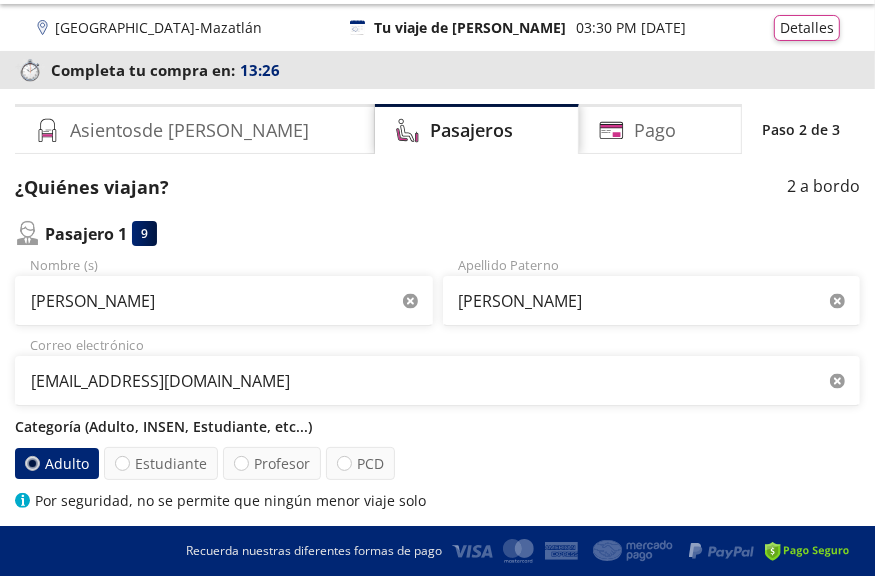click on "Guadalajara  -  Mazatlán 126 Tu viaje de [PERSON_NAME] 03:30 PM [DATE] Detalles" at bounding box center [437, 27] 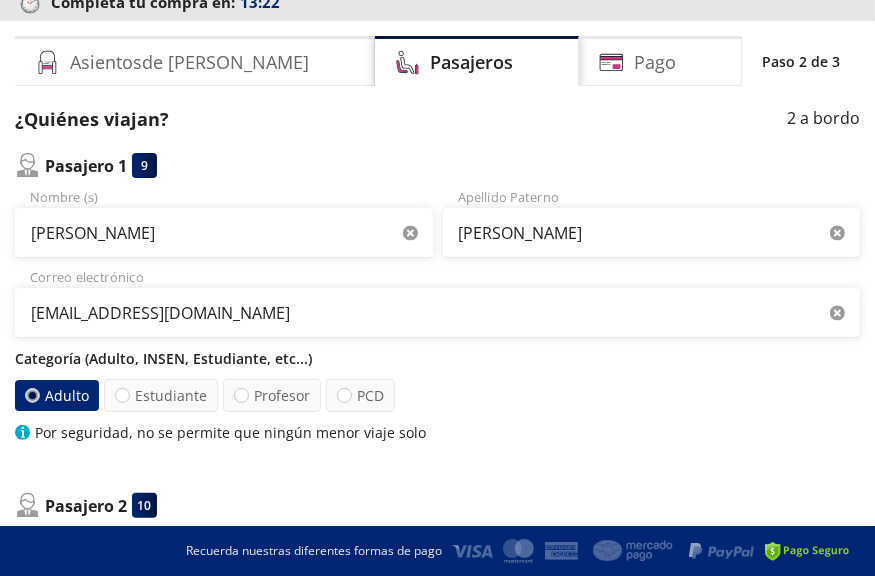 scroll, scrollTop: 0, scrollLeft: 0, axis: both 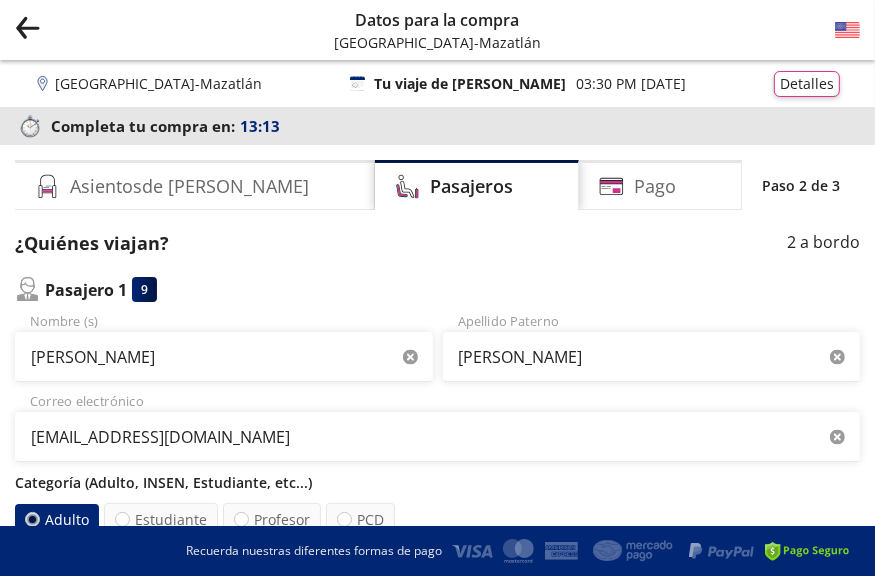 click on "Group 9 Created with Sketch." 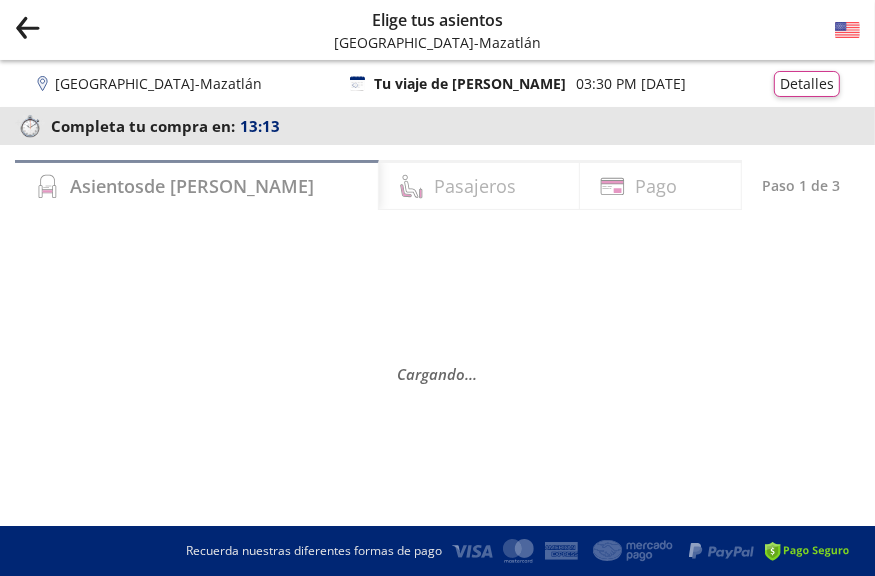 scroll, scrollTop: 56, scrollLeft: 0, axis: vertical 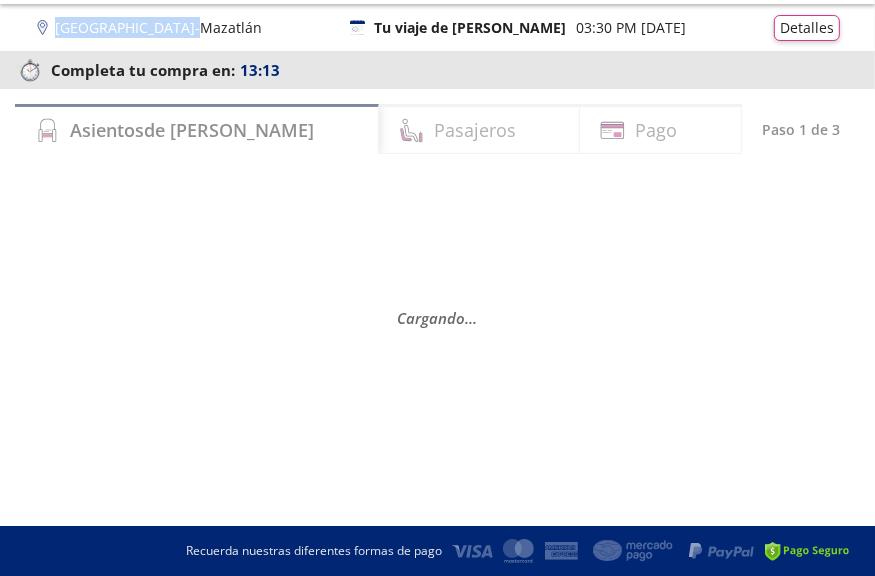click on "Guadalajara  -  Mazatlán 126 Tu viaje de [PERSON_NAME] 03:30 PM [DATE] Detalles" at bounding box center [437, 27] 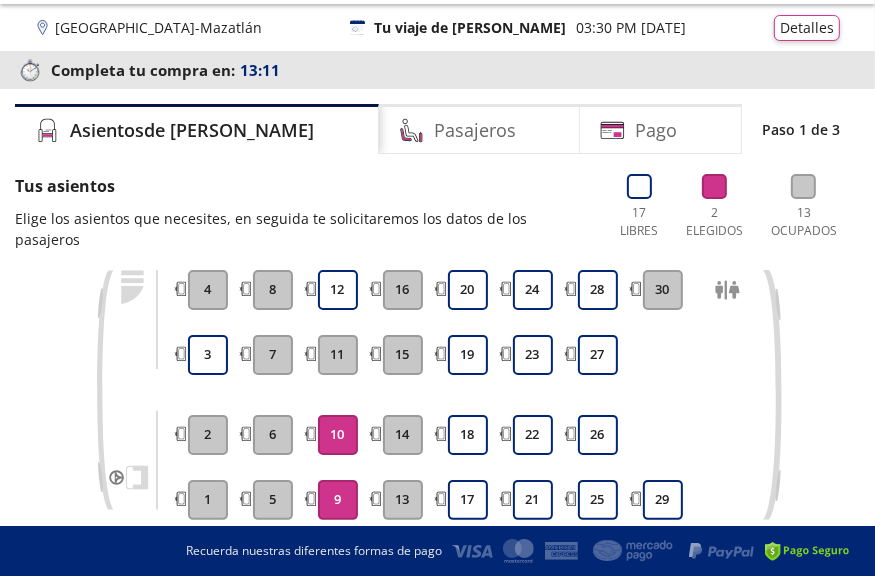 click on "Guadalajara  -  Mazatlán 126 Tu viaje de [PERSON_NAME] 03:30 PM [DATE] Detalles" at bounding box center (437, 27) 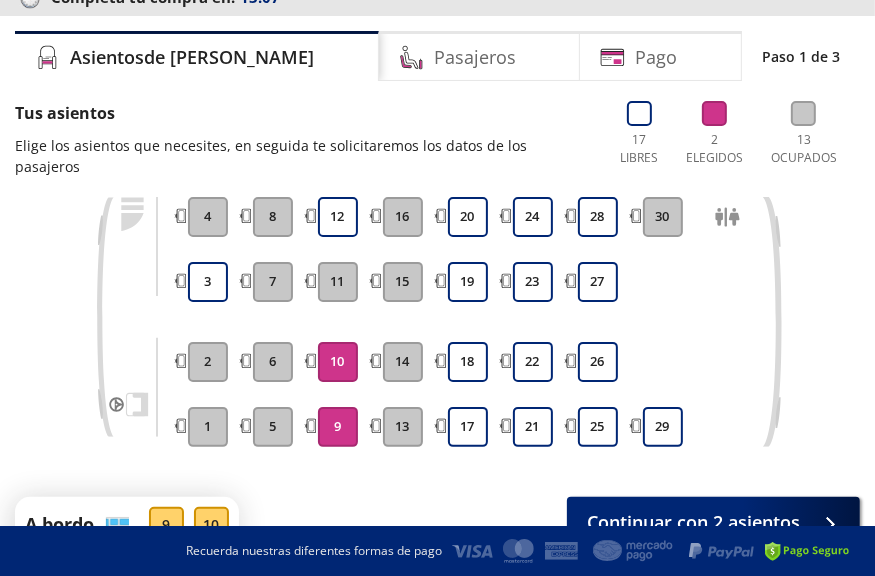scroll, scrollTop: 0, scrollLeft: 0, axis: both 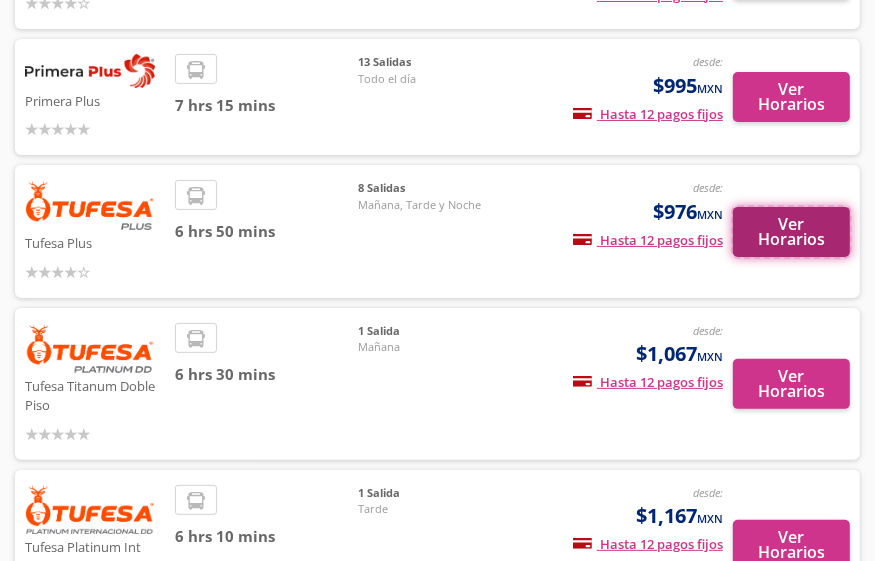click on "Ver Horarios" at bounding box center (791, 232) 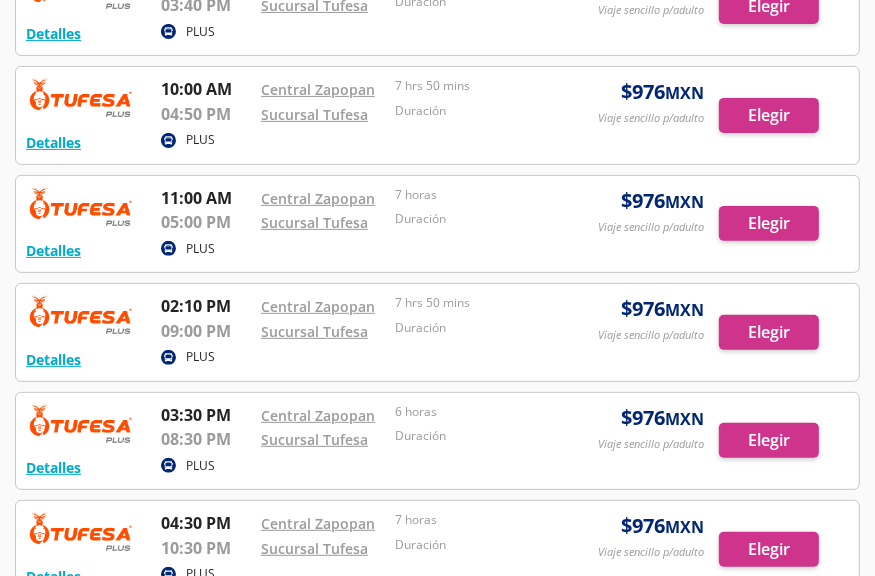 scroll, scrollTop: 360, scrollLeft: 0, axis: vertical 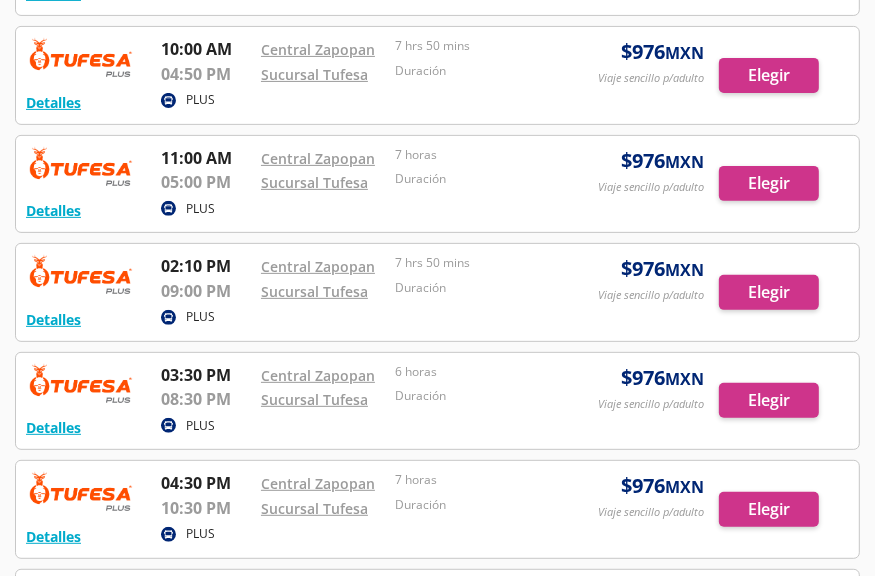 click at bounding box center [437, 401] 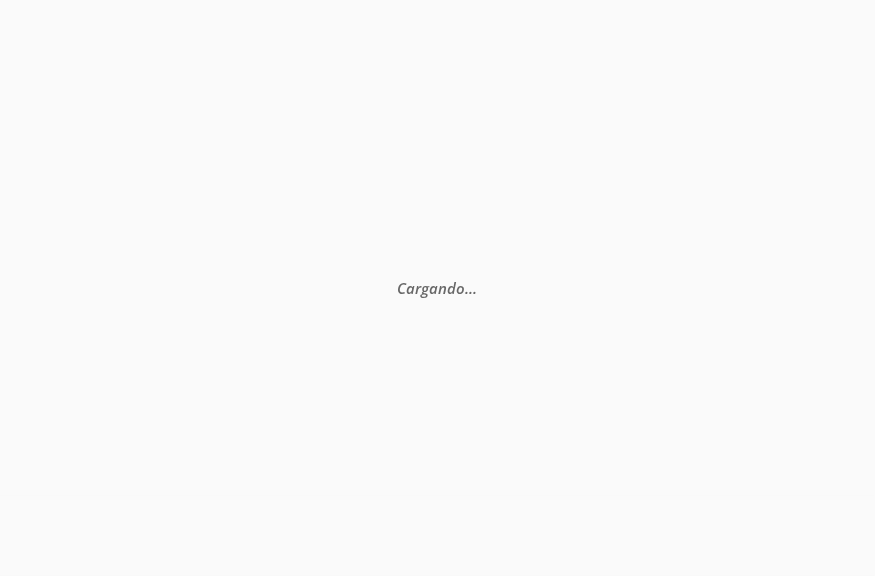 scroll, scrollTop: 0, scrollLeft: 0, axis: both 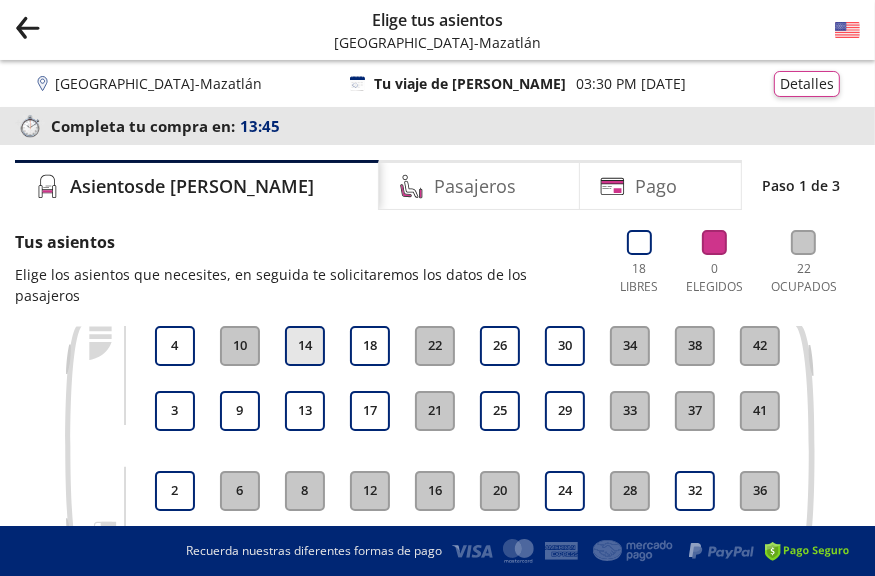 click on "14" at bounding box center (305, 346) 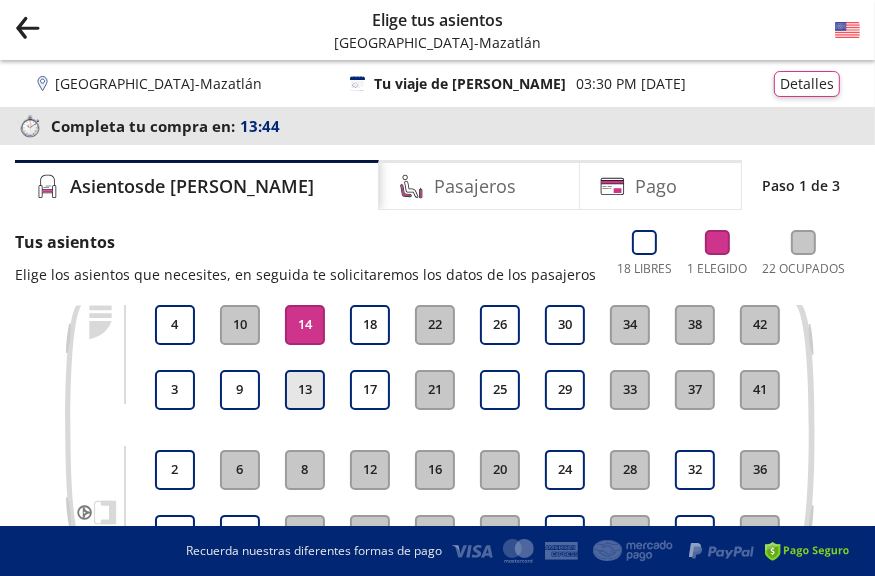 click on "13" at bounding box center [305, 390] 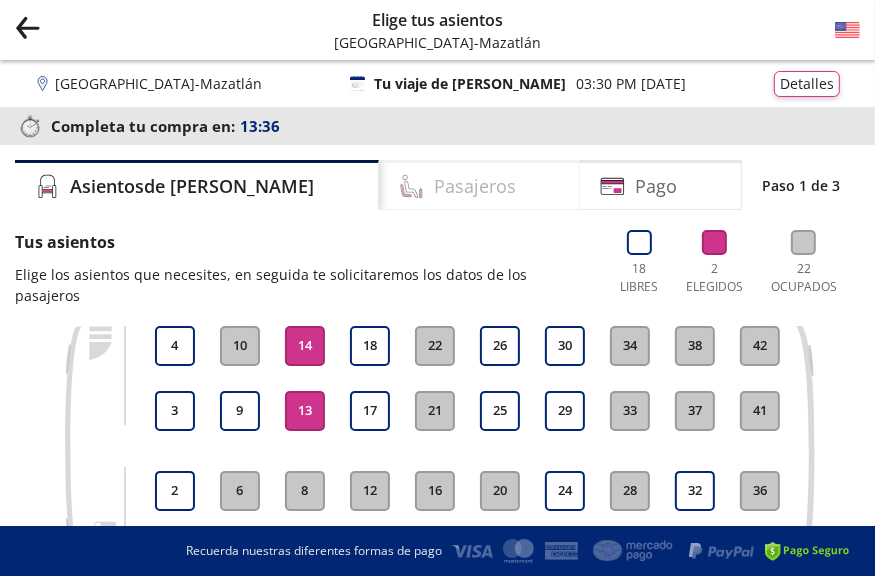 click on "Pasajeros" at bounding box center [475, 186] 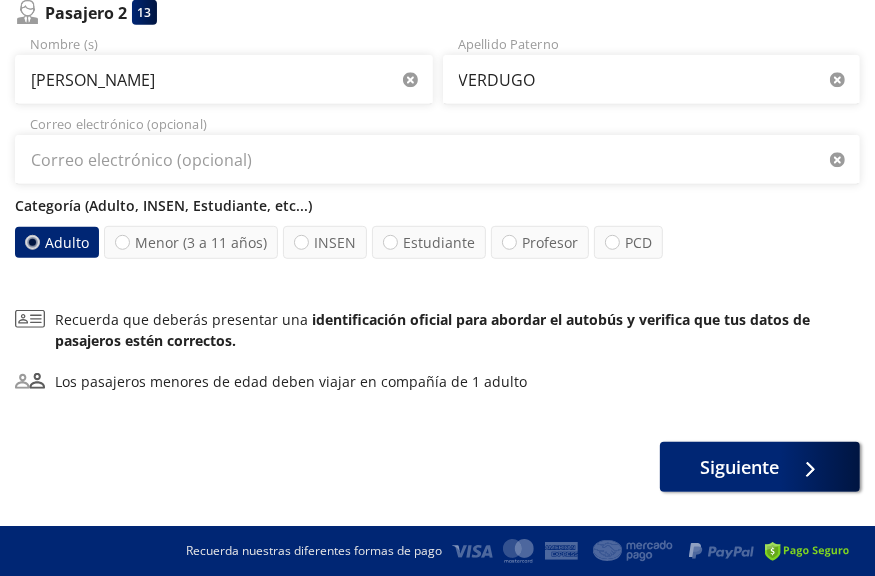 scroll, scrollTop: 657, scrollLeft: 0, axis: vertical 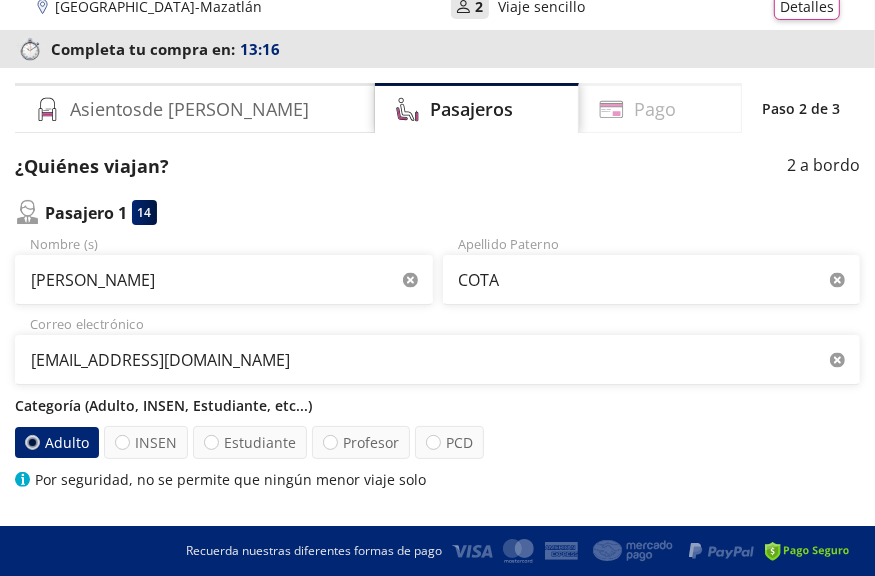 click on "Pago" at bounding box center (655, 109) 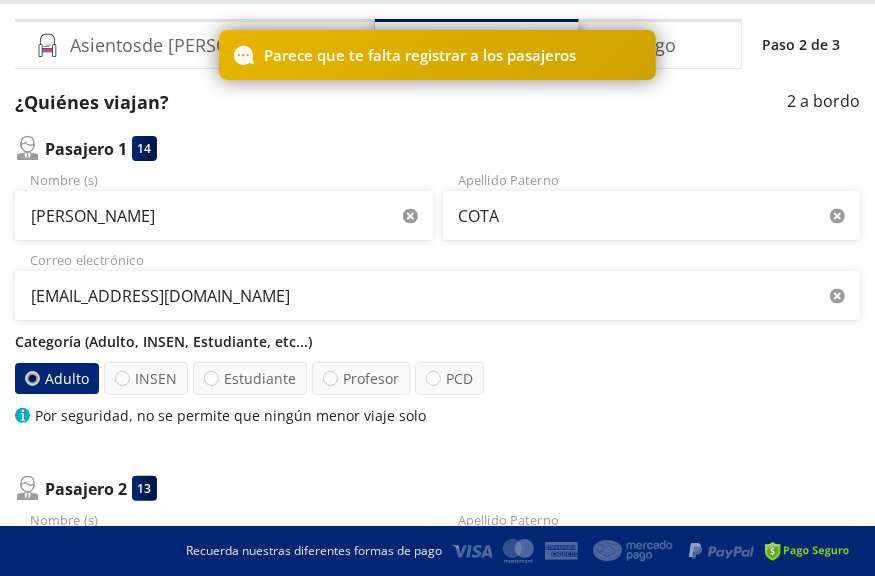 scroll, scrollTop: 145, scrollLeft: 0, axis: vertical 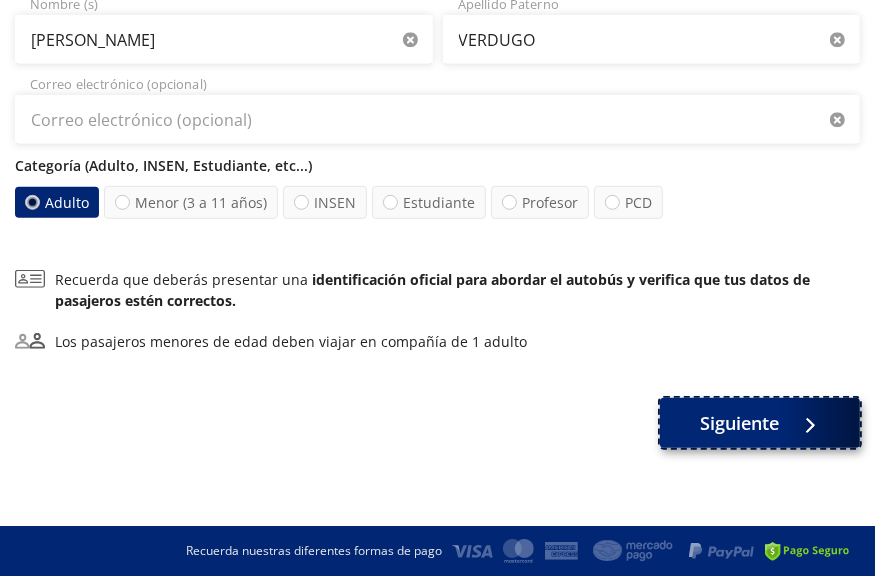 click on "Siguiente" at bounding box center [740, 423] 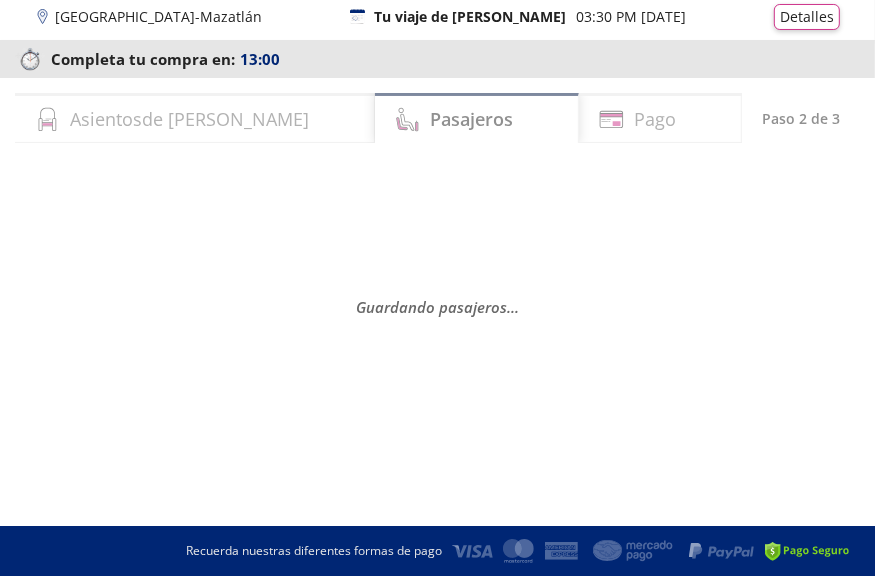 scroll, scrollTop: 0, scrollLeft: 0, axis: both 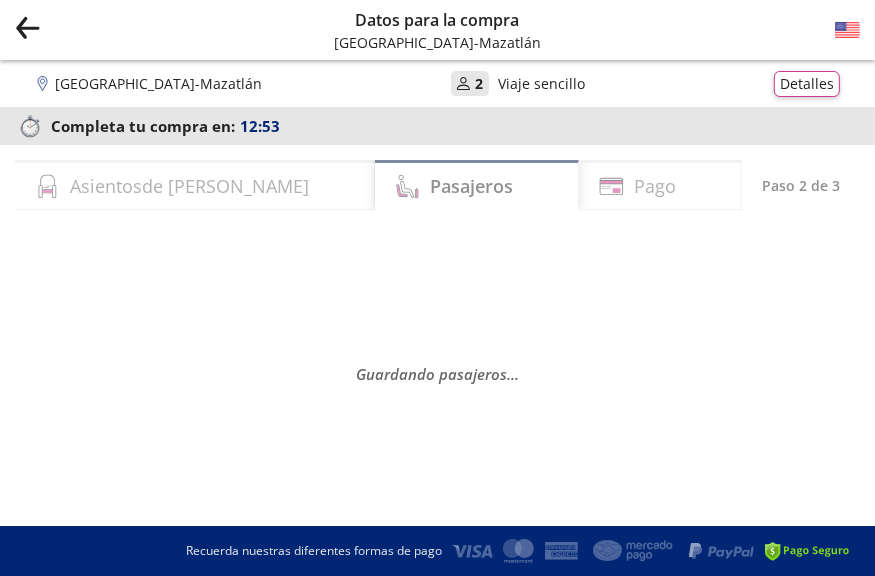 select on "MX" 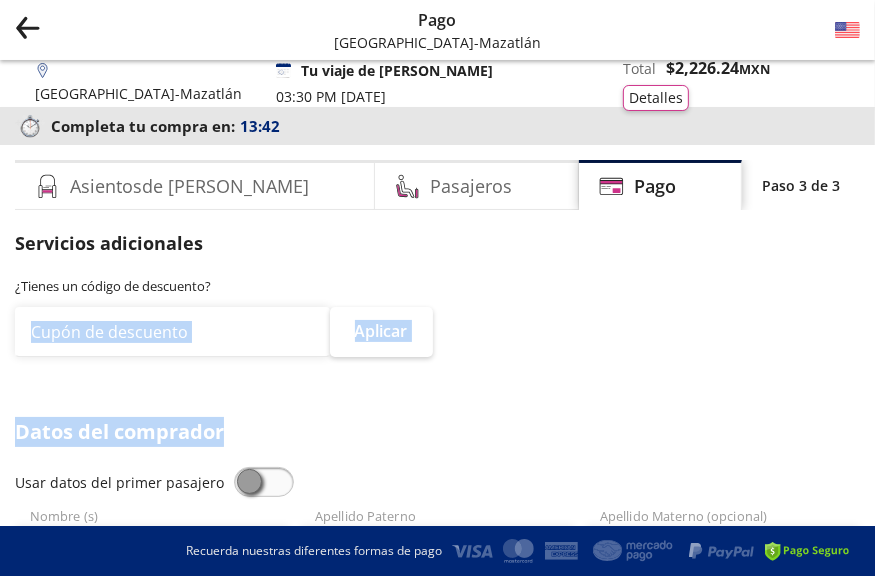 drag, startPoint x: 763, startPoint y: 419, endPoint x: 794, endPoint y: 382, distance: 48.270073 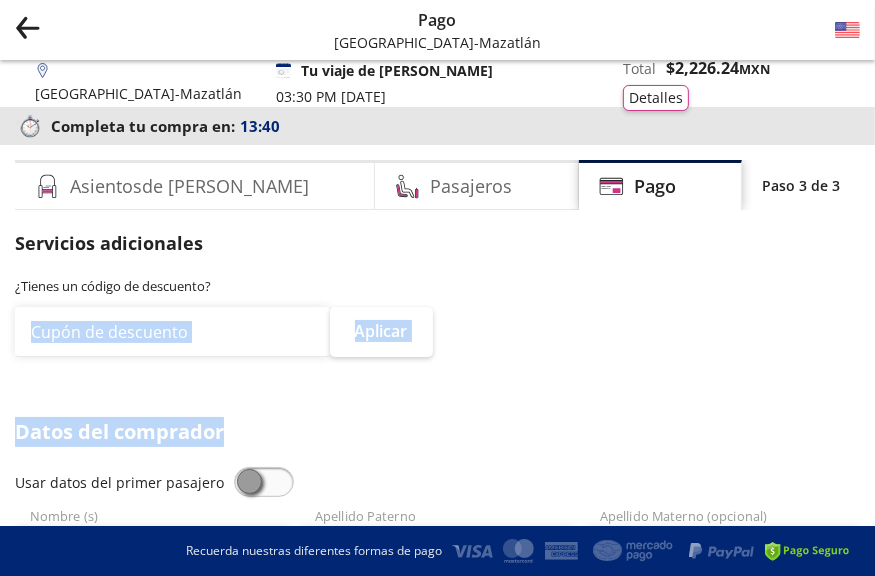 click on "¿Tienes un código de descuento? Aplicar" at bounding box center [437, 327] 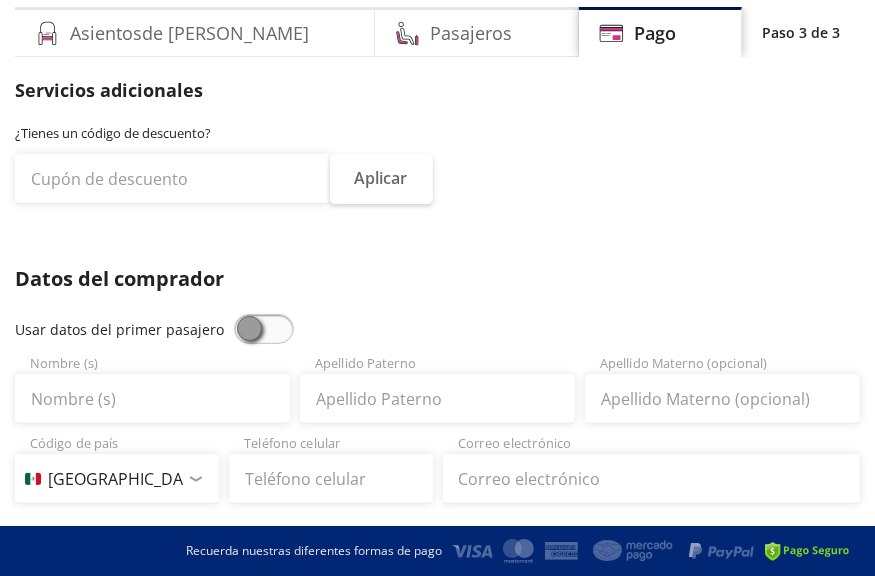 scroll, scrollTop: 0, scrollLeft: 0, axis: both 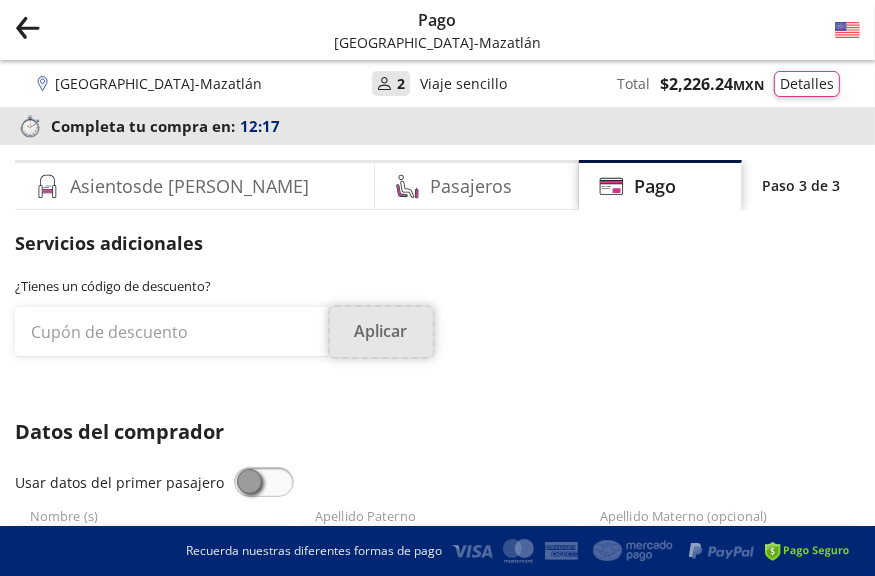 click on "Aplicar" at bounding box center (381, 332) 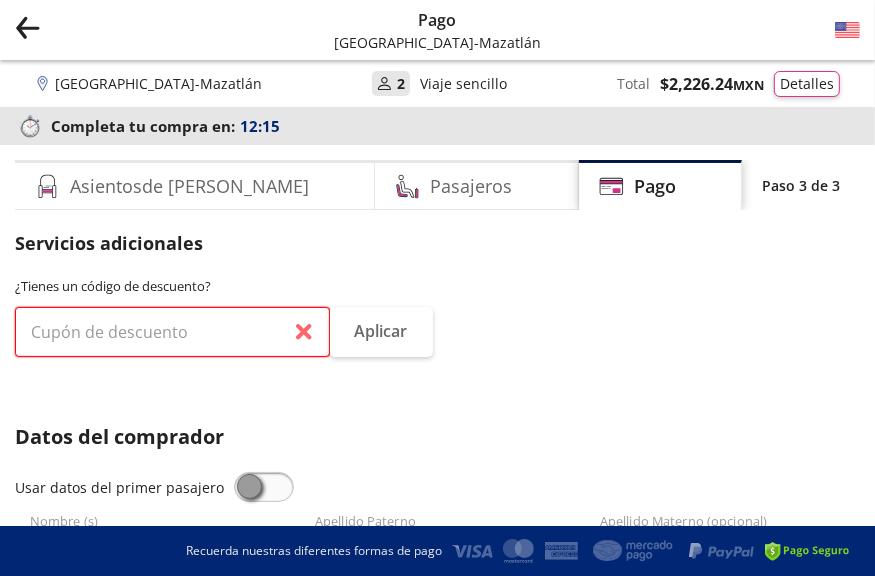 click at bounding box center (172, 332) 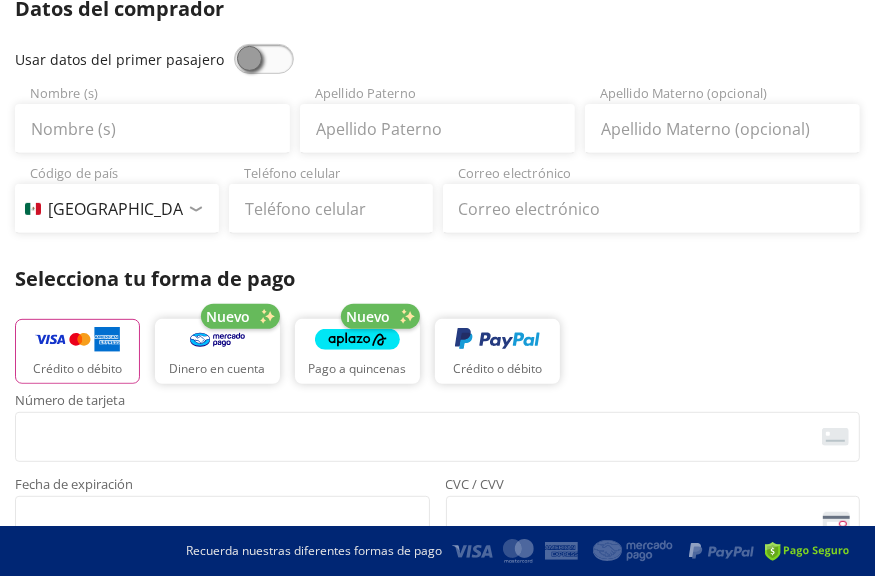 scroll, scrollTop: 412, scrollLeft: 0, axis: vertical 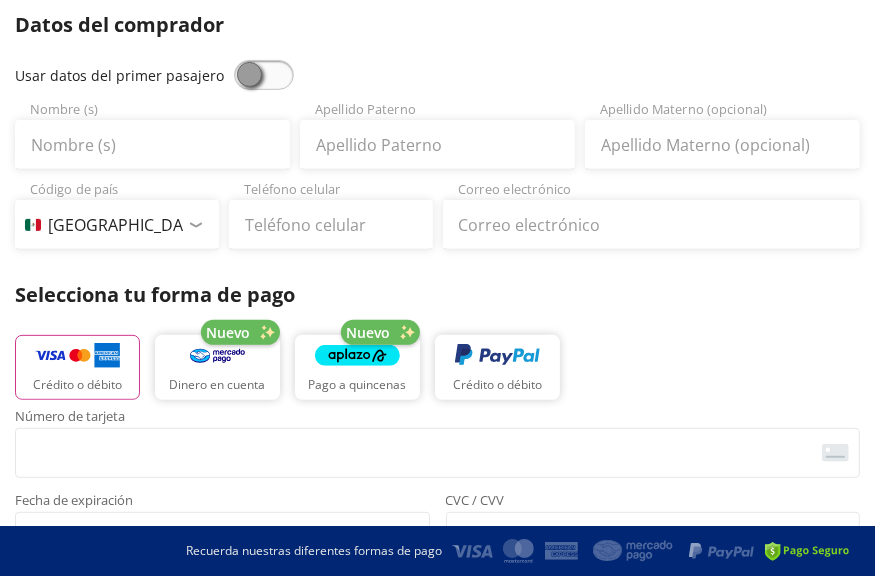 drag, startPoint x: 242, startPoint y: 71, endPoint x: 325, endPoint y: 79, distance: 83.38465 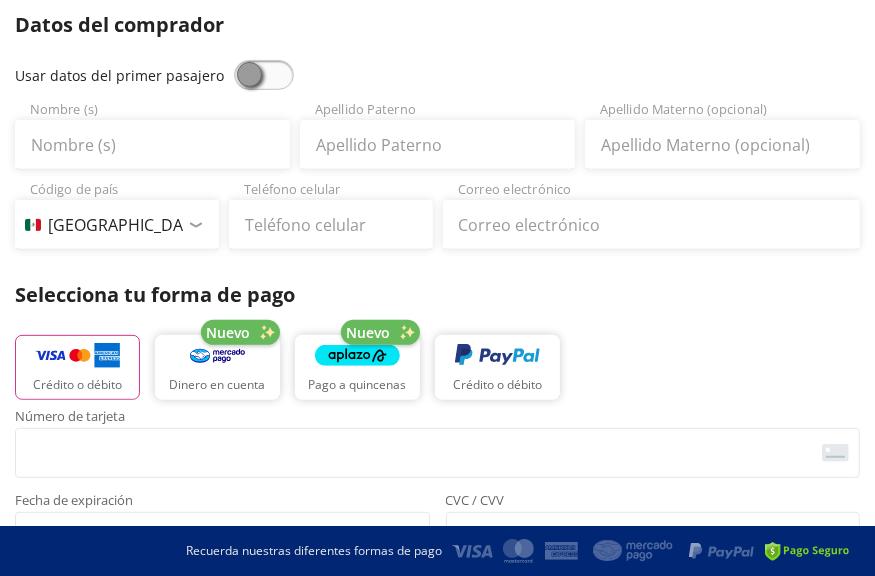drag, startPoint x: 240, startPoint y: 75, endPoint x: 285, endPoint y: 84, distance: 45.891174 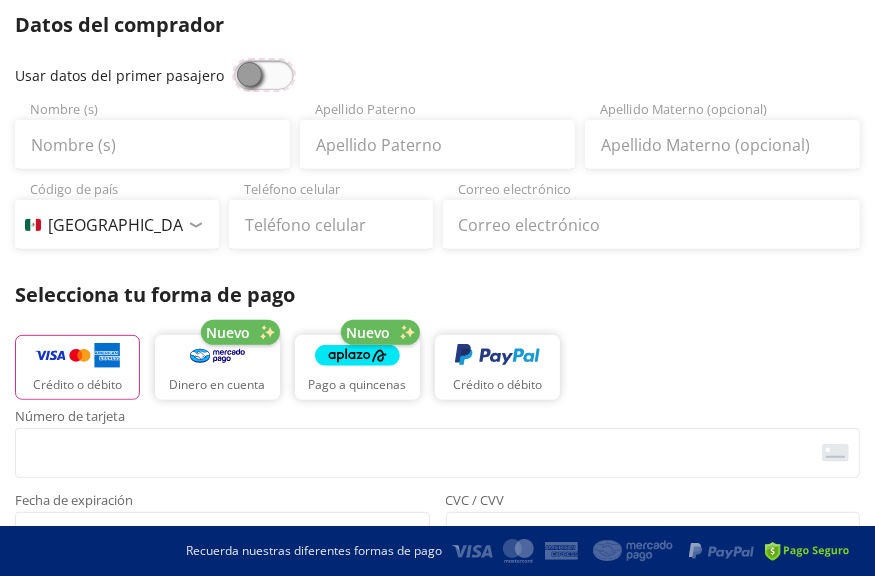 click at bounding box center (234, 60) 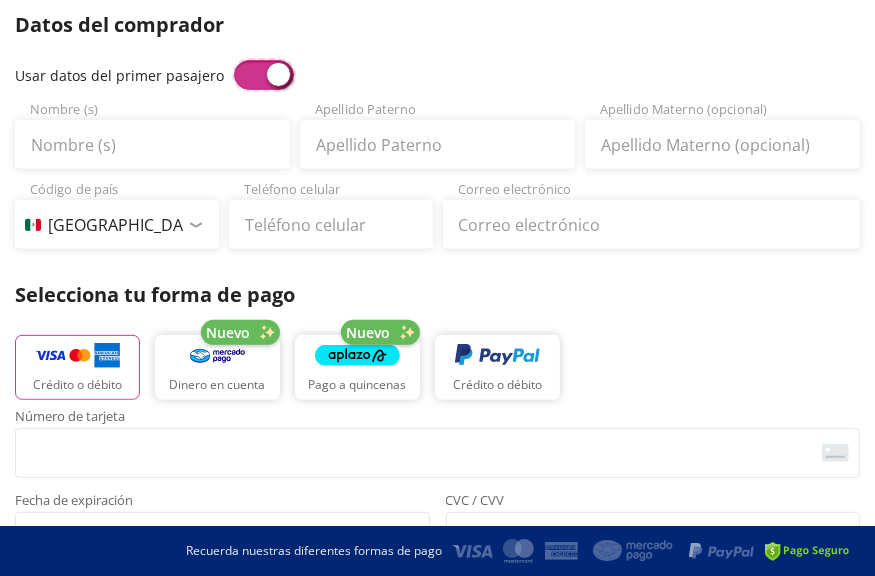 type on "[PERSON_NAME]" 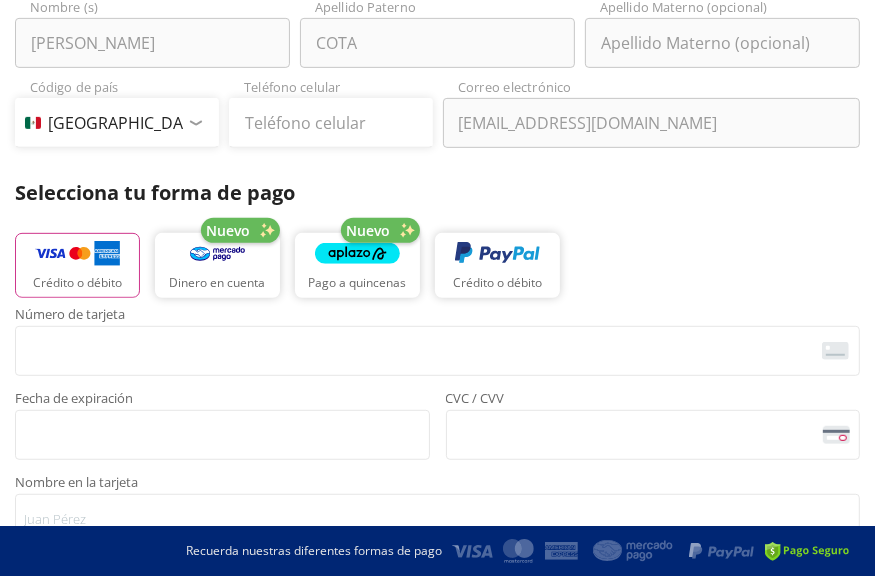 scroll, scrollTop: 496, scrollLeft: 0, axis: vertical 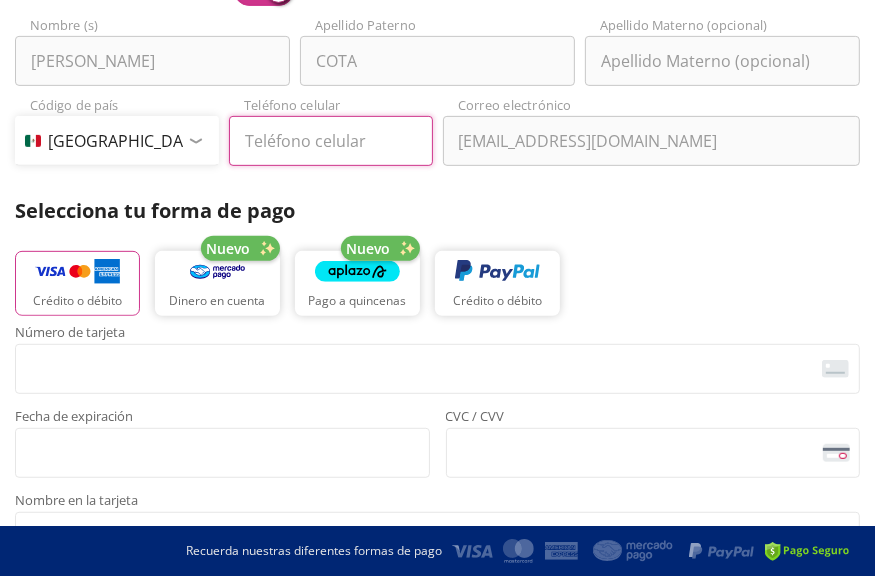 click on "Teléfono celular" at bounding box center [331, 141] 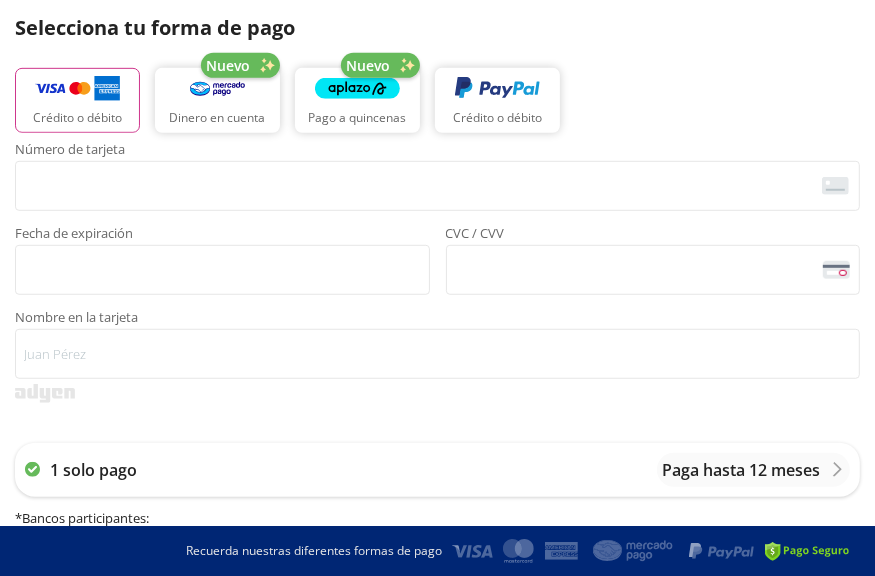 scroll, scrollTop: 636, scrollLeft: 0, axis: vertical 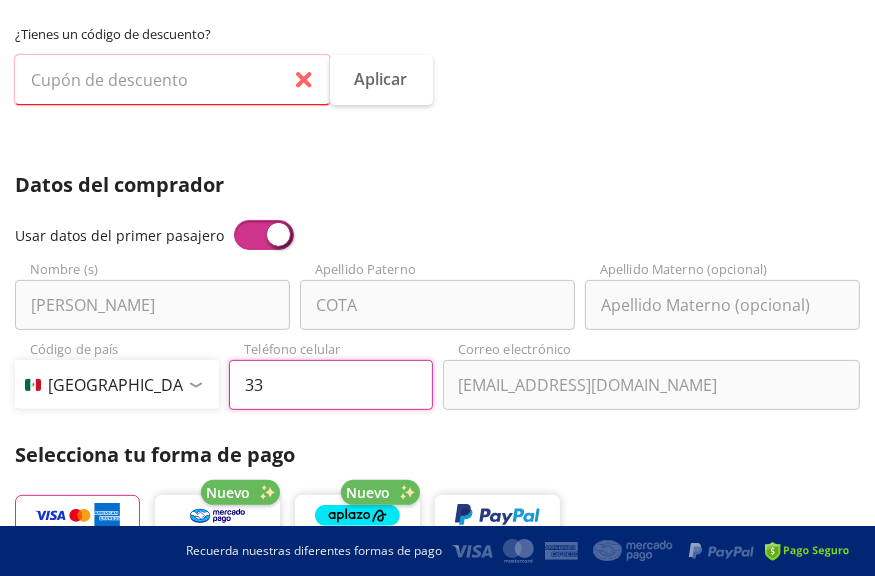 type on "3" 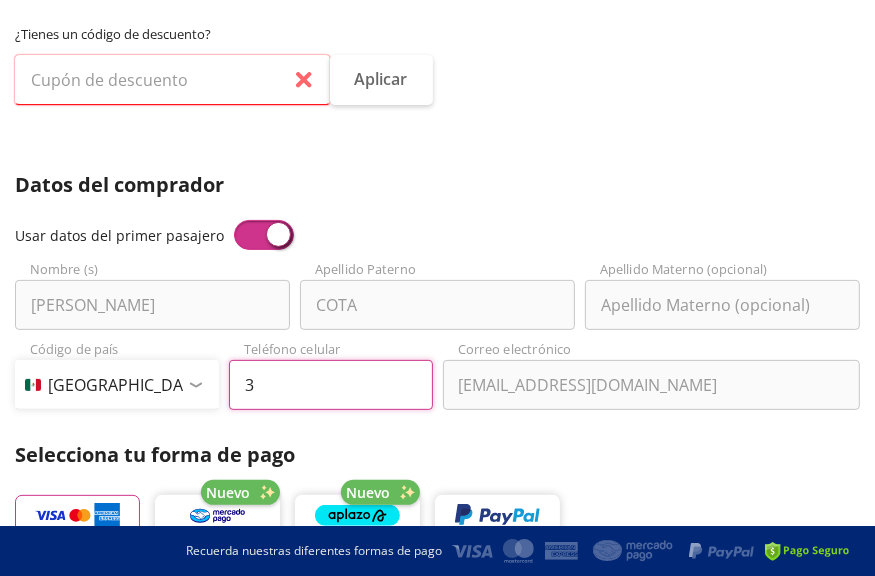 type 